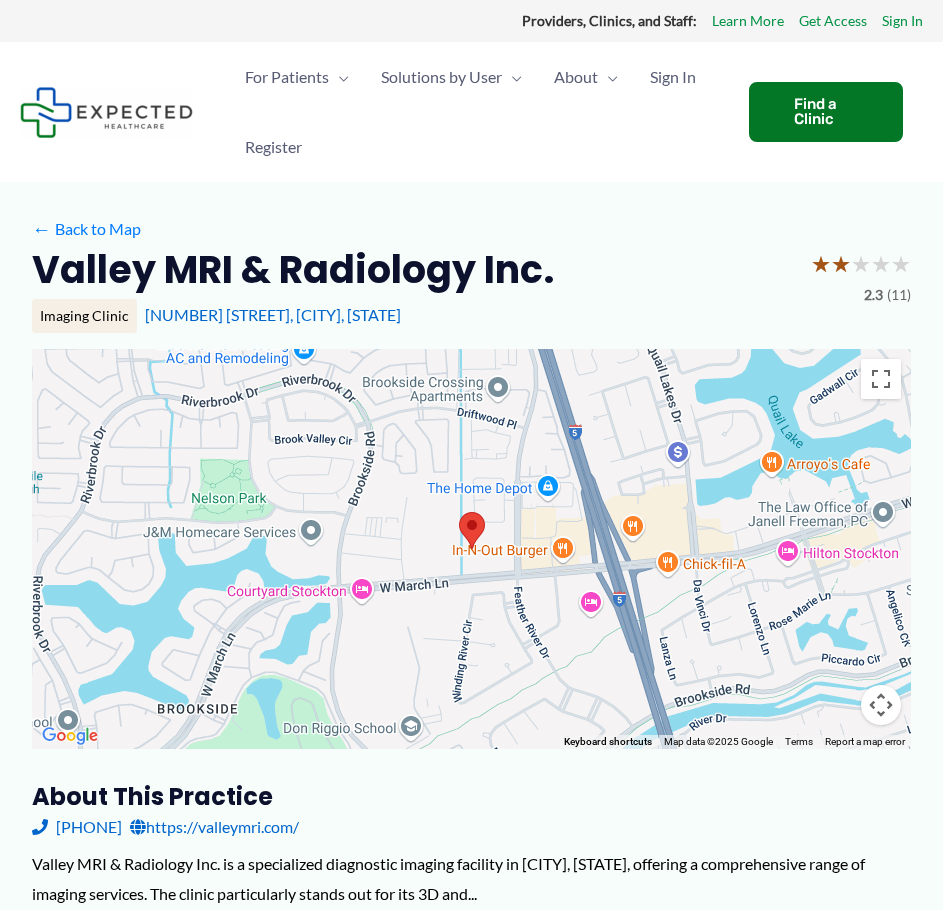 scroll, scrollTop: 0, scrollLeft: 0, axis: both 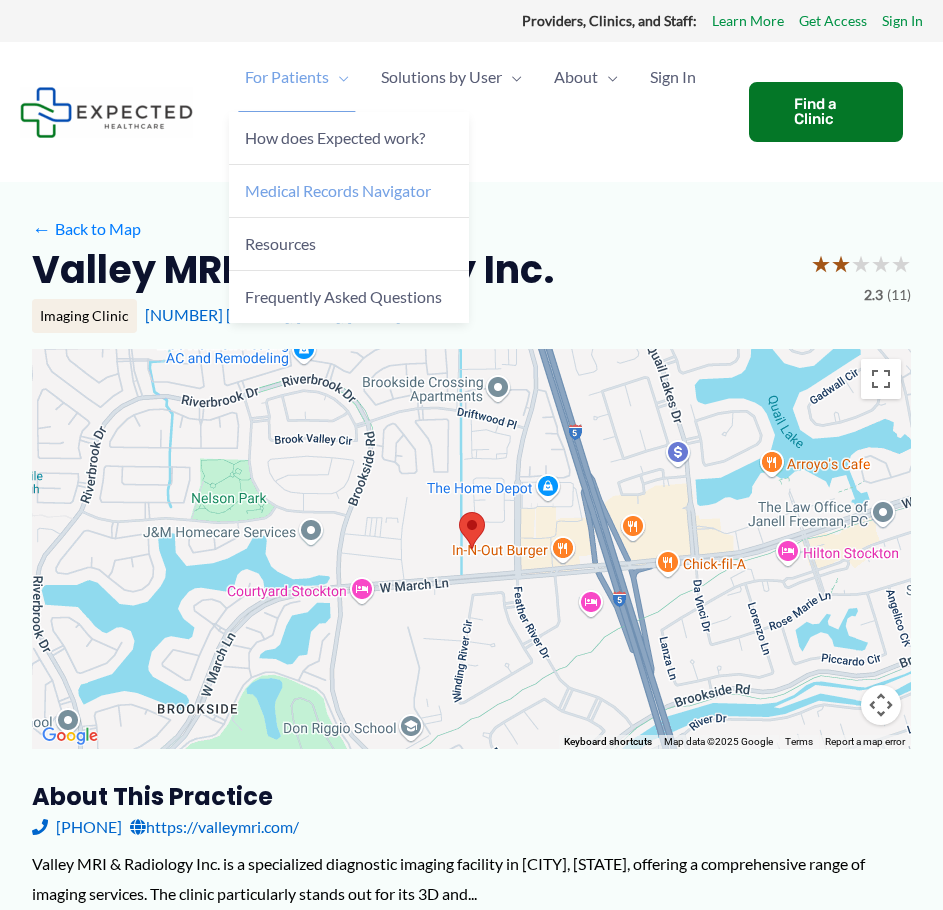 click on "Medical Records Navigator" at bounding box center [338, 190] 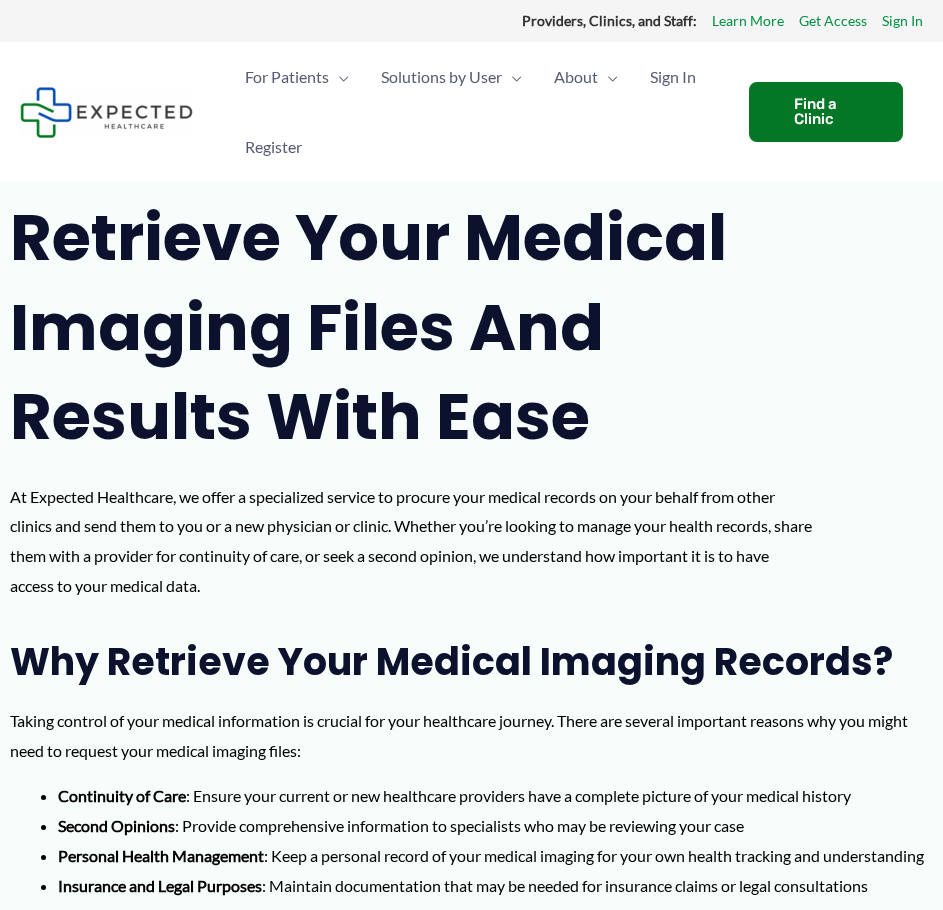 scroll, scrollTop: 0, scrollLeft: 0, axis: both 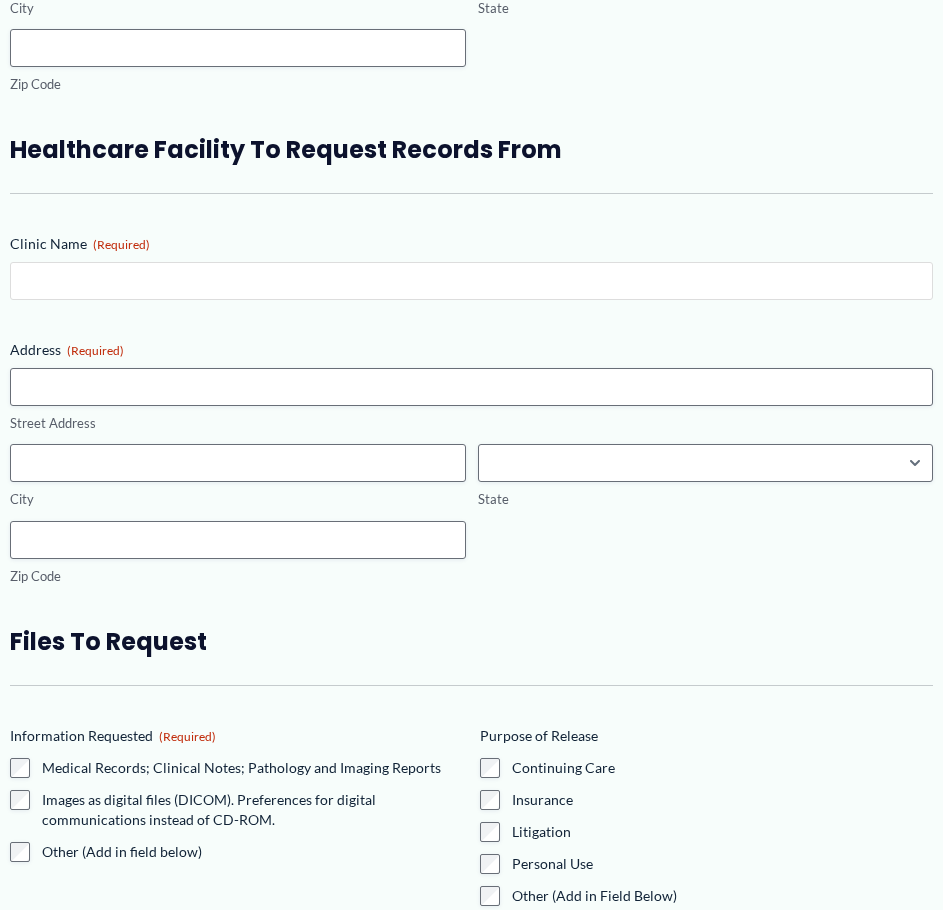 click on "Clinic Name (Required)" at bounding box center (471, 281) 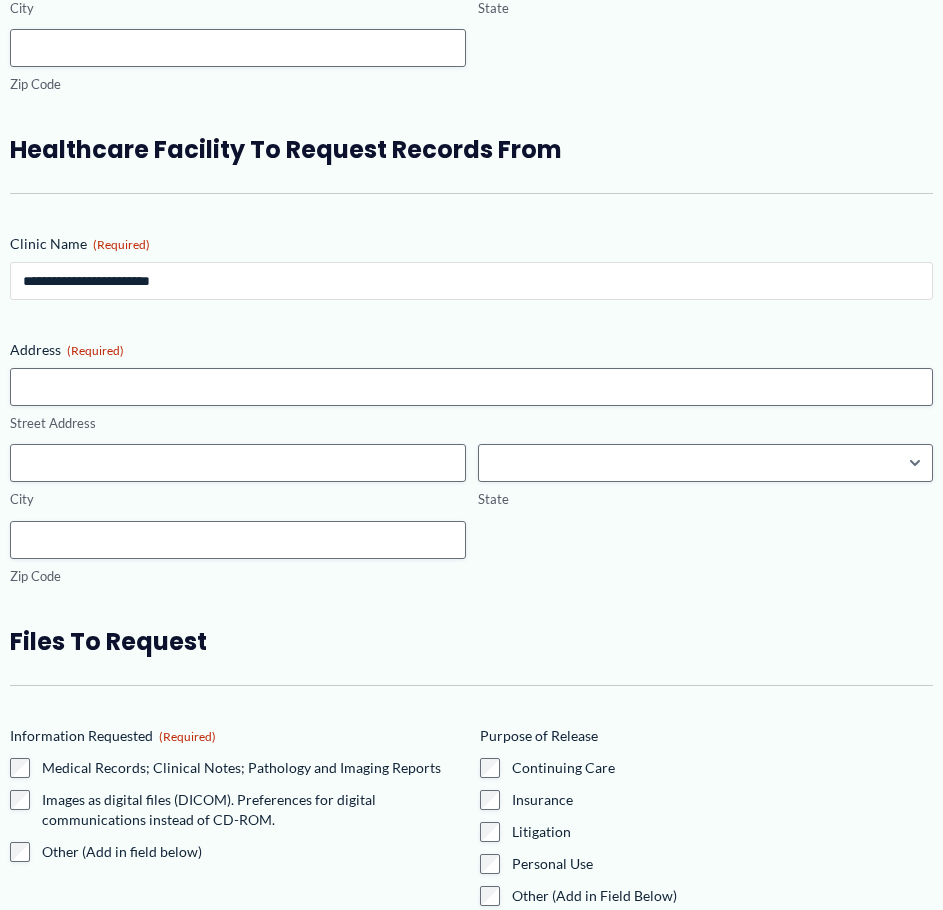 type on "**********" 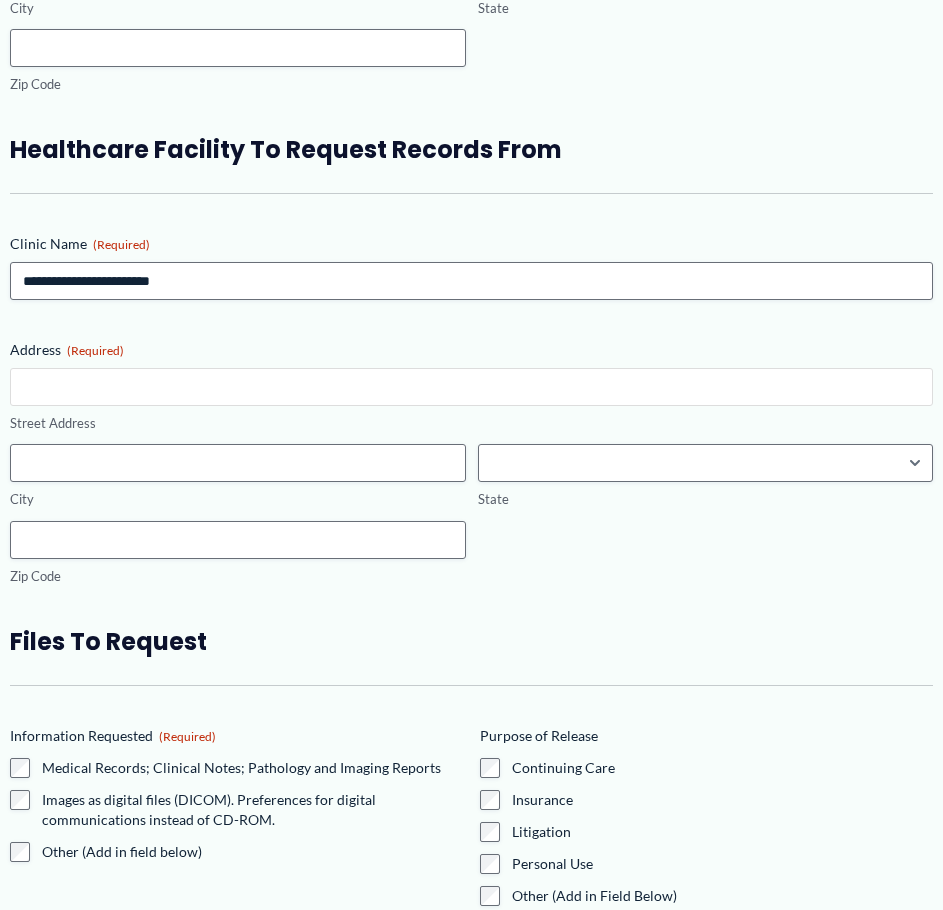 click on "Street Address" at bounding box center [471, 387] 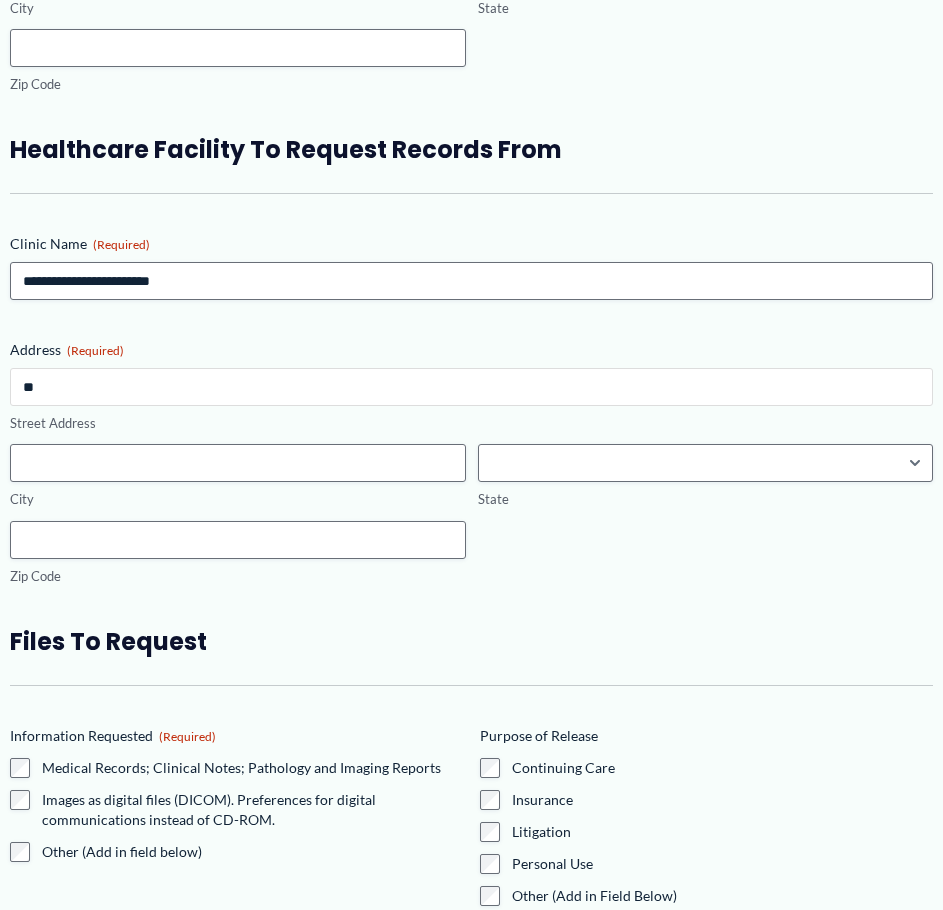 type on "*" 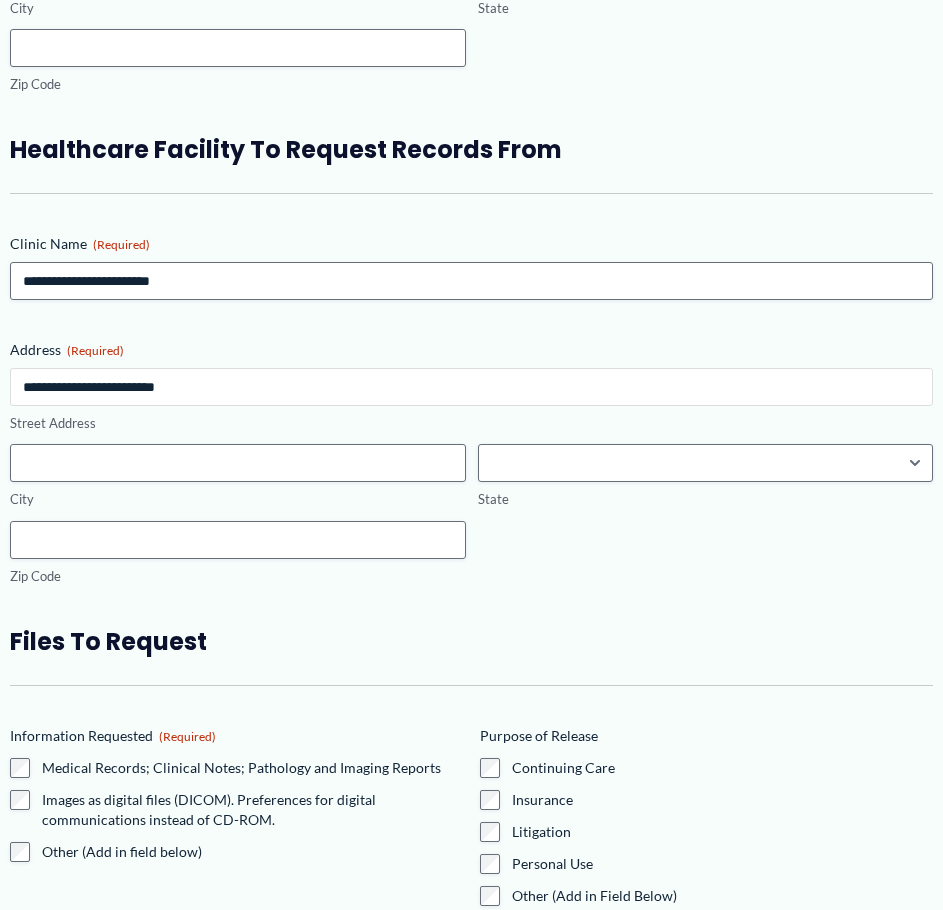 click on "**********" at bounding box center [471, 387] 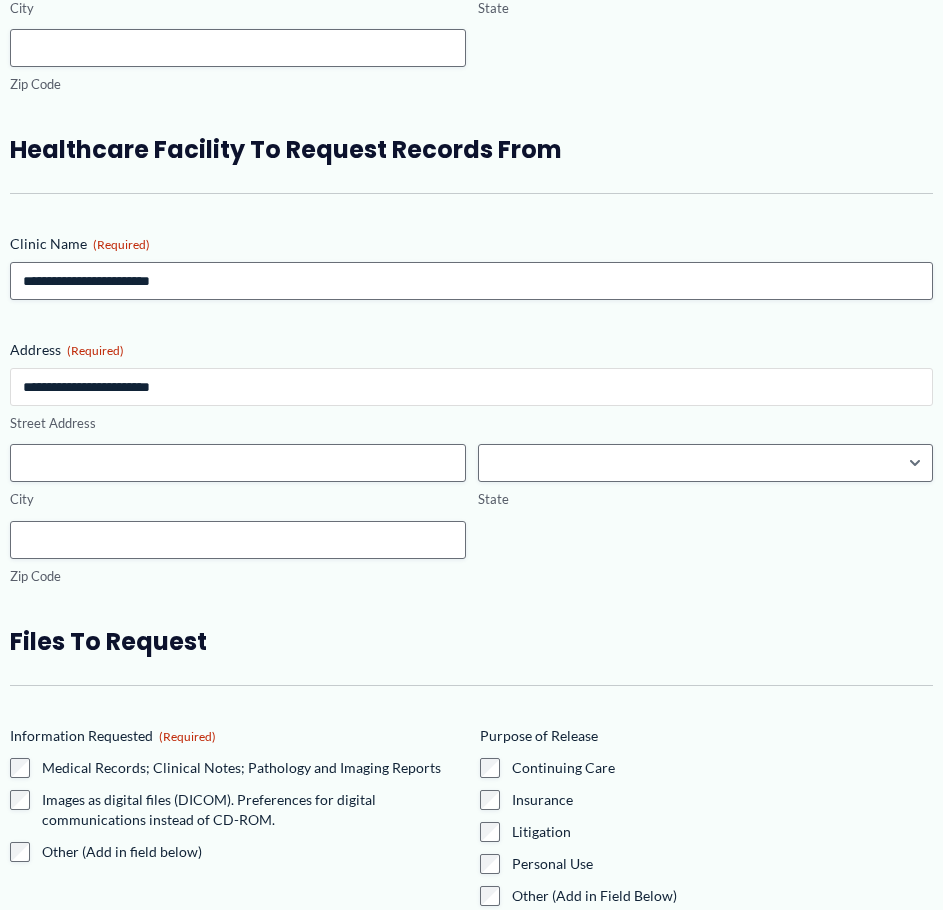 type on "**********" 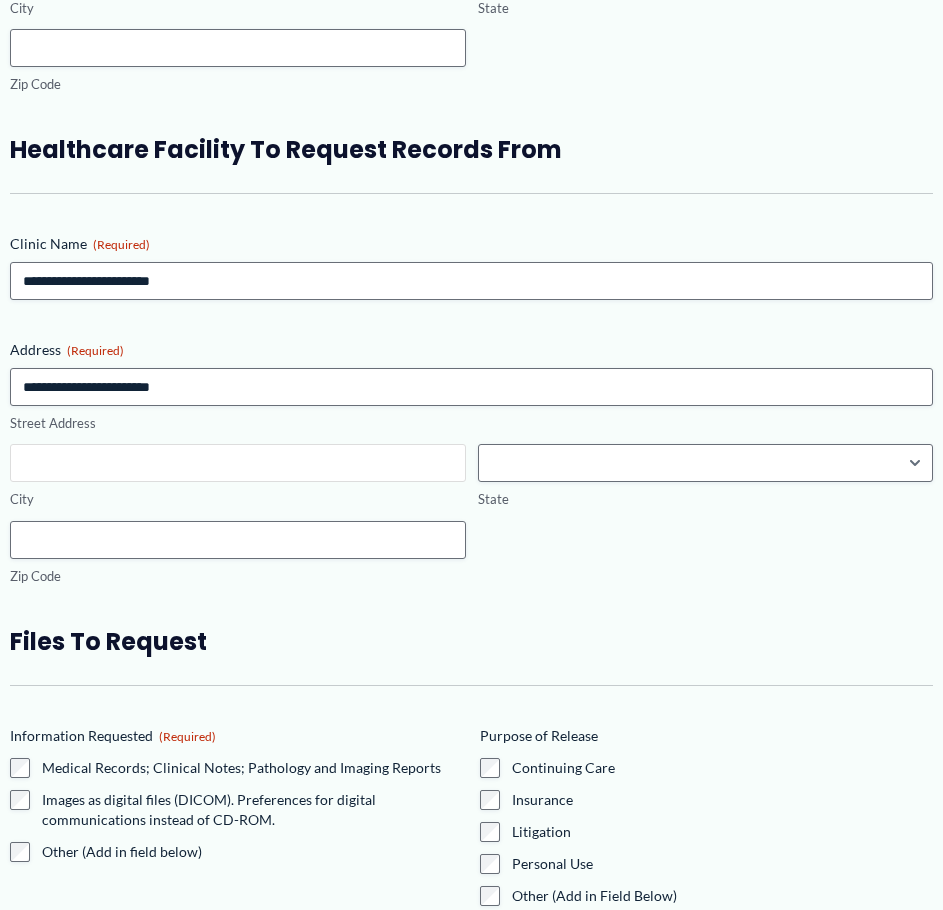 click on "City" at bounding box center (238, 463) 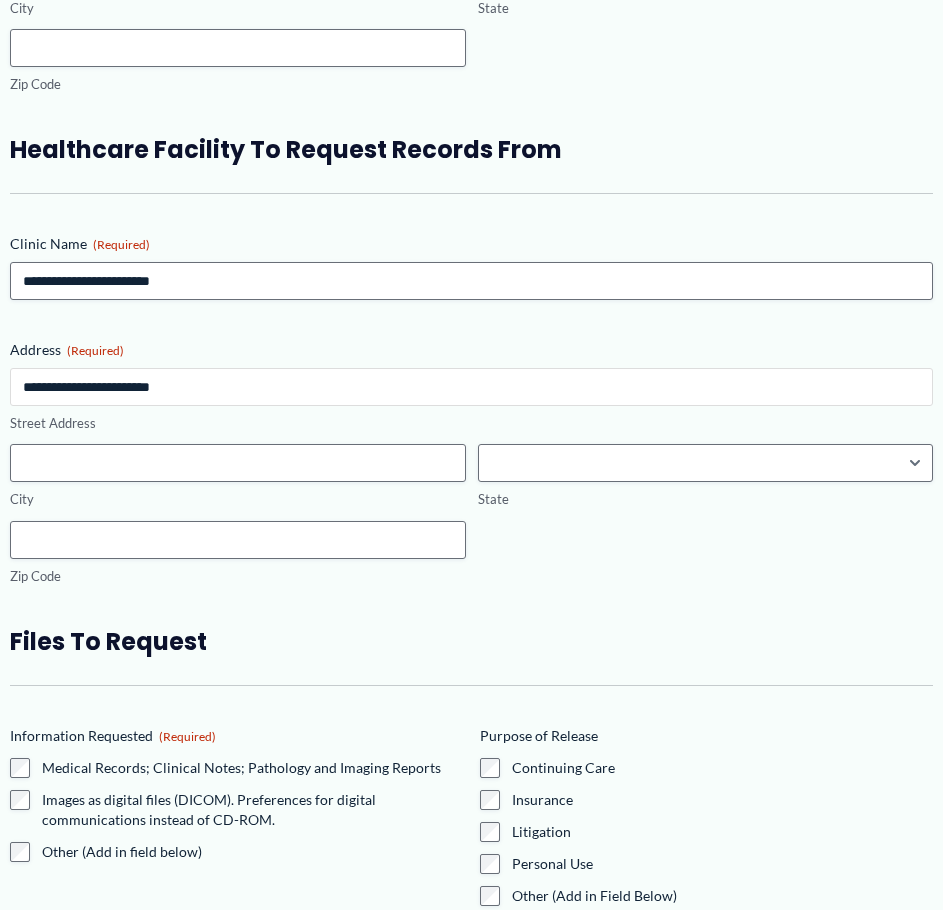 click on "**********" at bounding box center [471, 387] 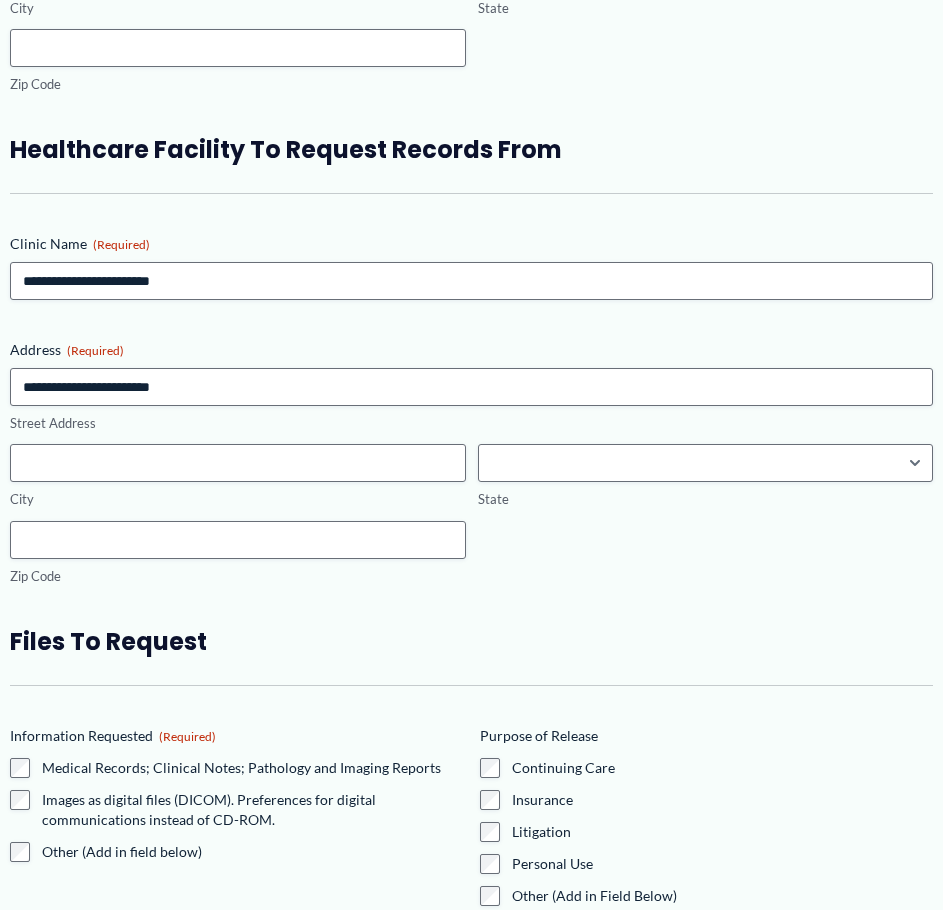click on "State" at bounding box center (706, 499) 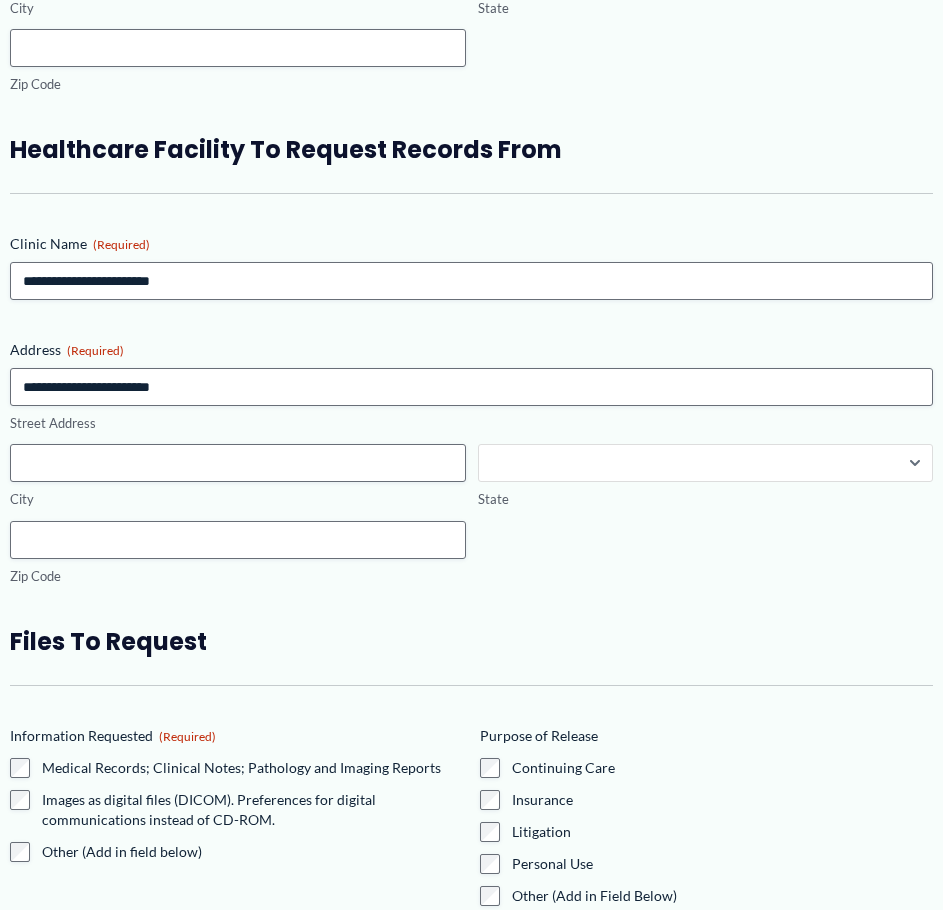 click on "**********" at bounding box center (706, 463) 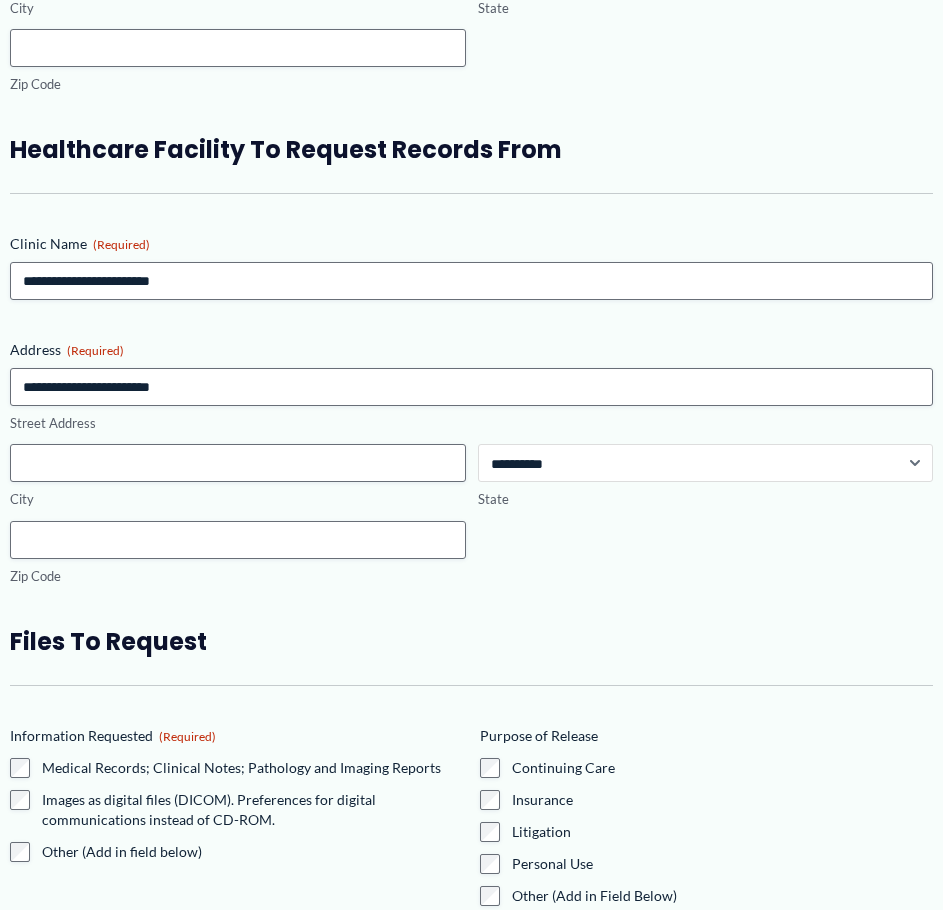click on "**********" at bounding box center [706, 463] 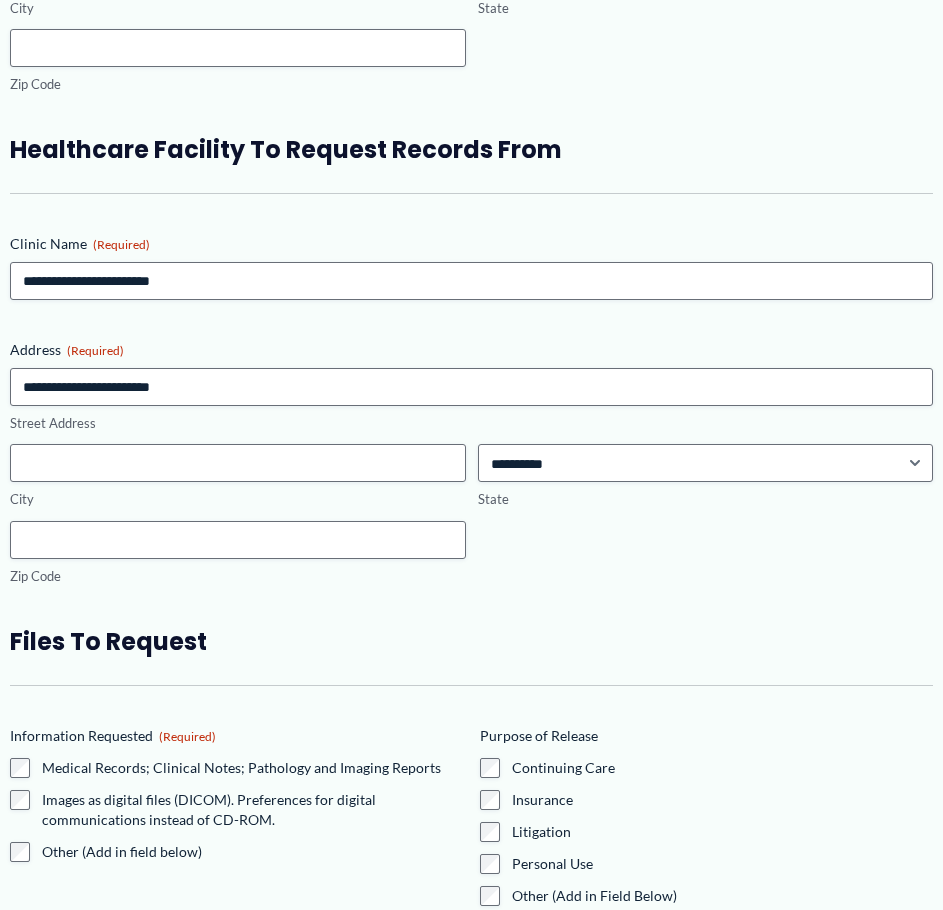 drag, startPoint x: 94, startPoint y: 592, endPoint x: 88, endPoint y: 615, distance: 23.769728 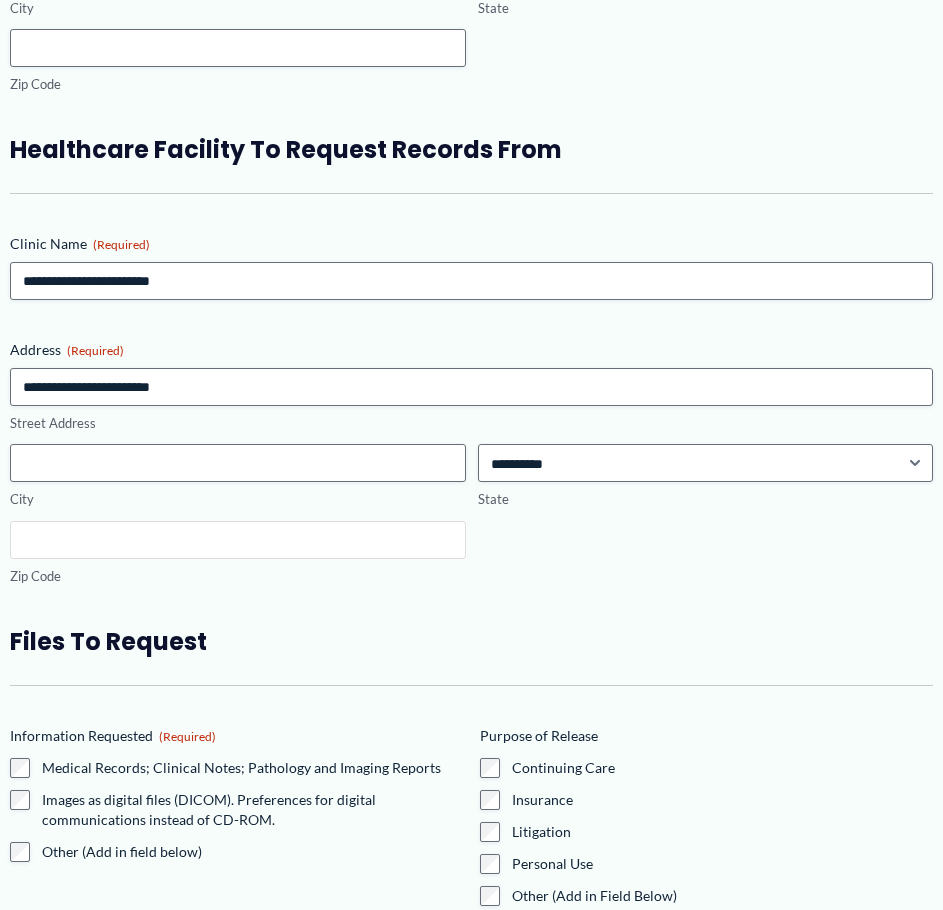 click on "Zip Code" at bounding box center (238, 540) 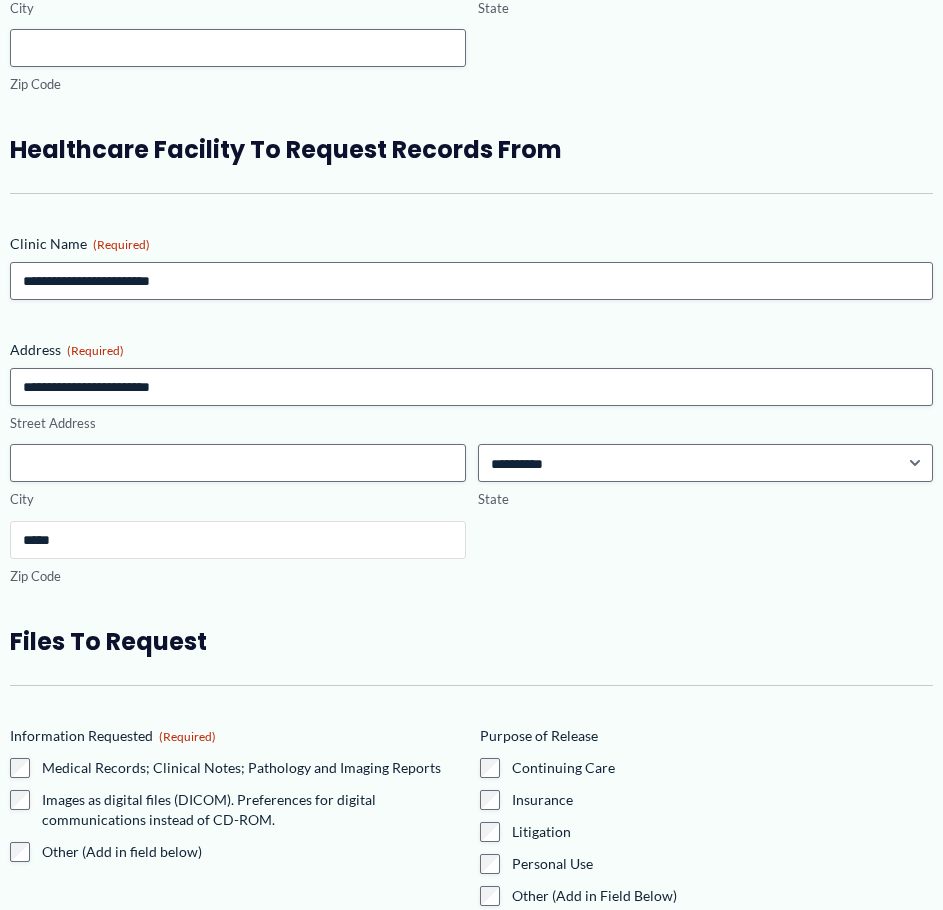 type on "*****" 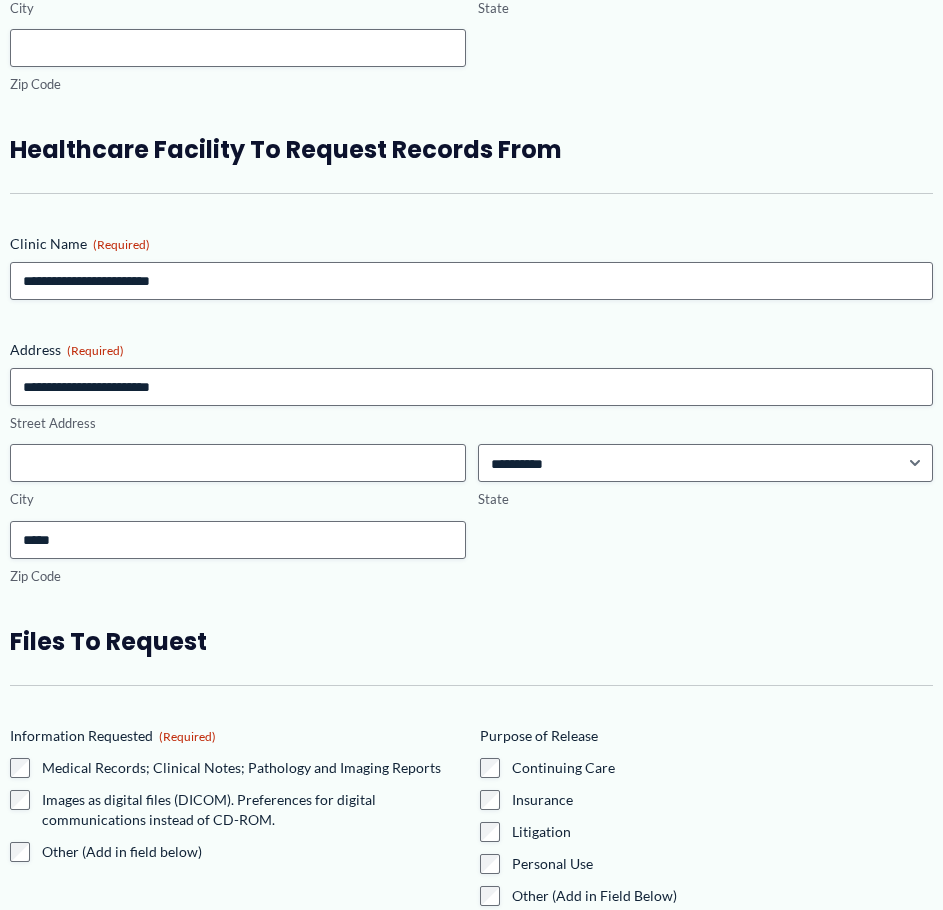 click on "Name (Required)
First
Last
Date of Birth (Required)
MM slash DD slash YYYY
Email Address
[PHONE] Last 4 Digits of Social Security Number Address (Required)
Street Address
City" at bounding box center (471, 1156) 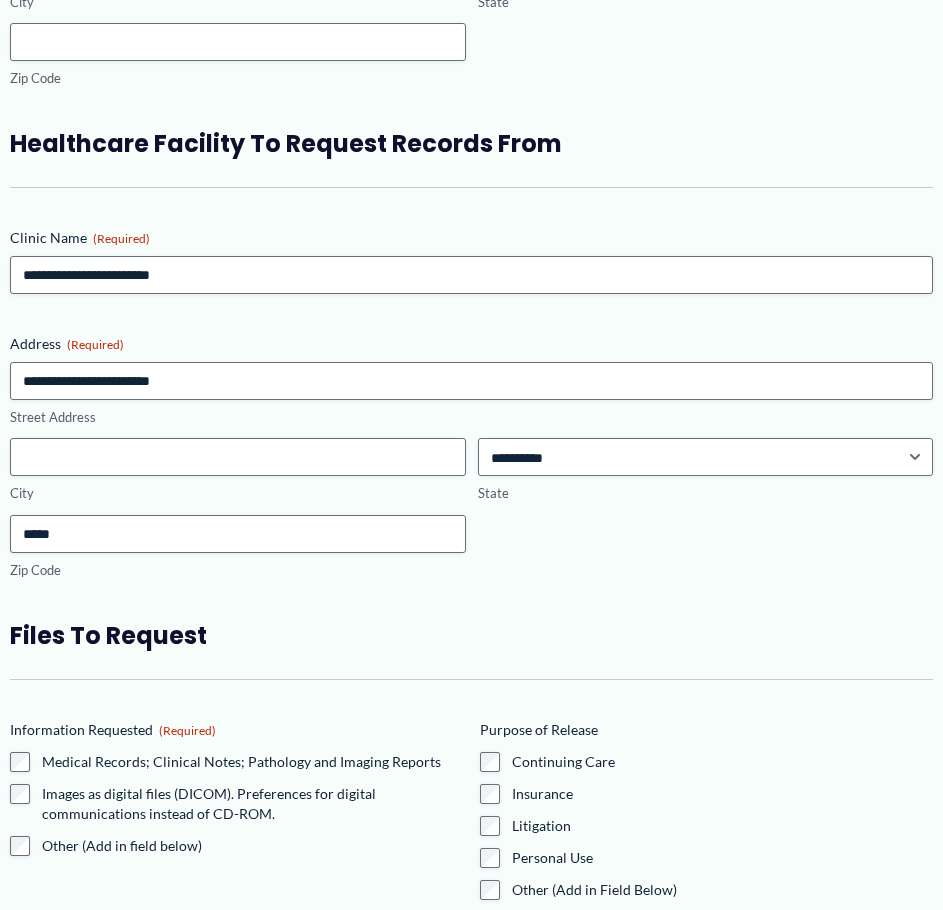 scroll, scrollTop: 2328, scrollLeft: 0, axis: vertical 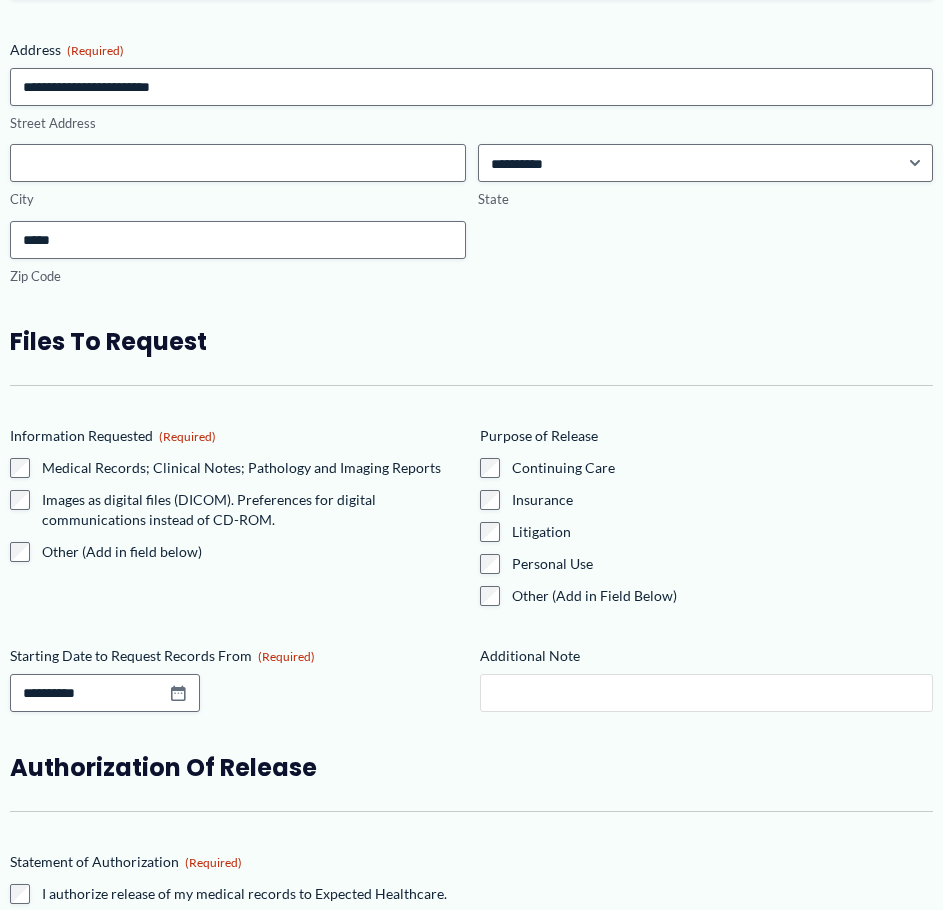 click on "Additional Note" at bounding box center (707, 693) 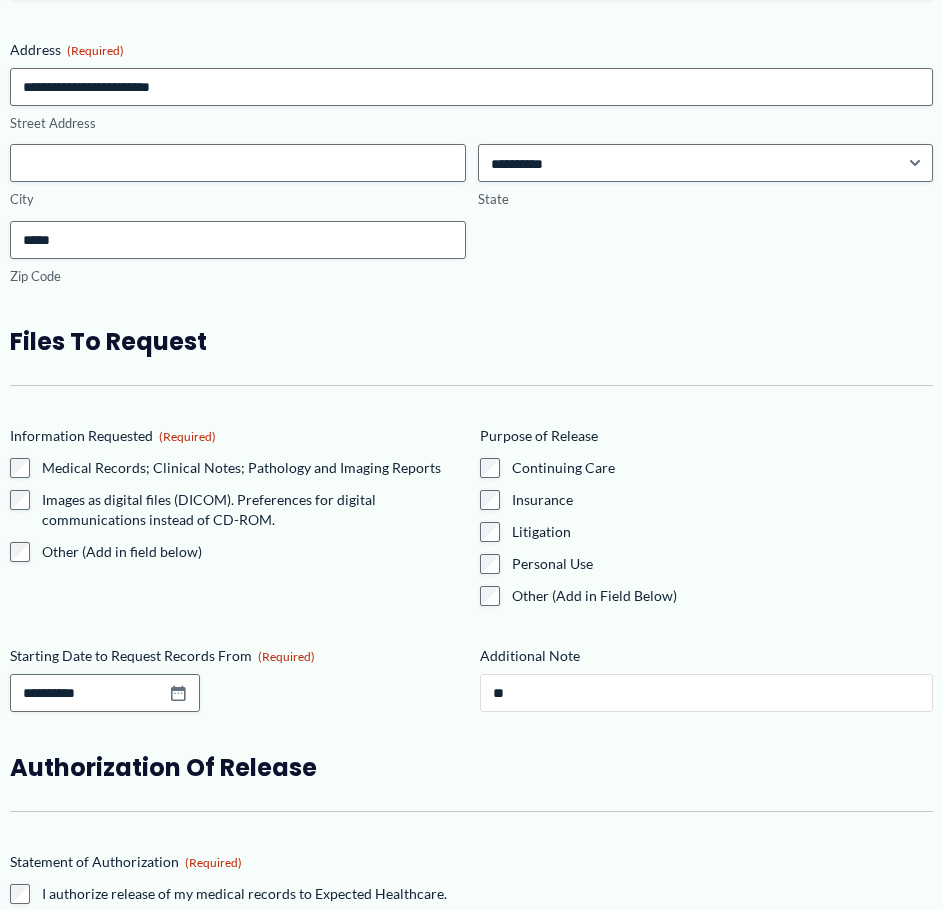 type on "*" 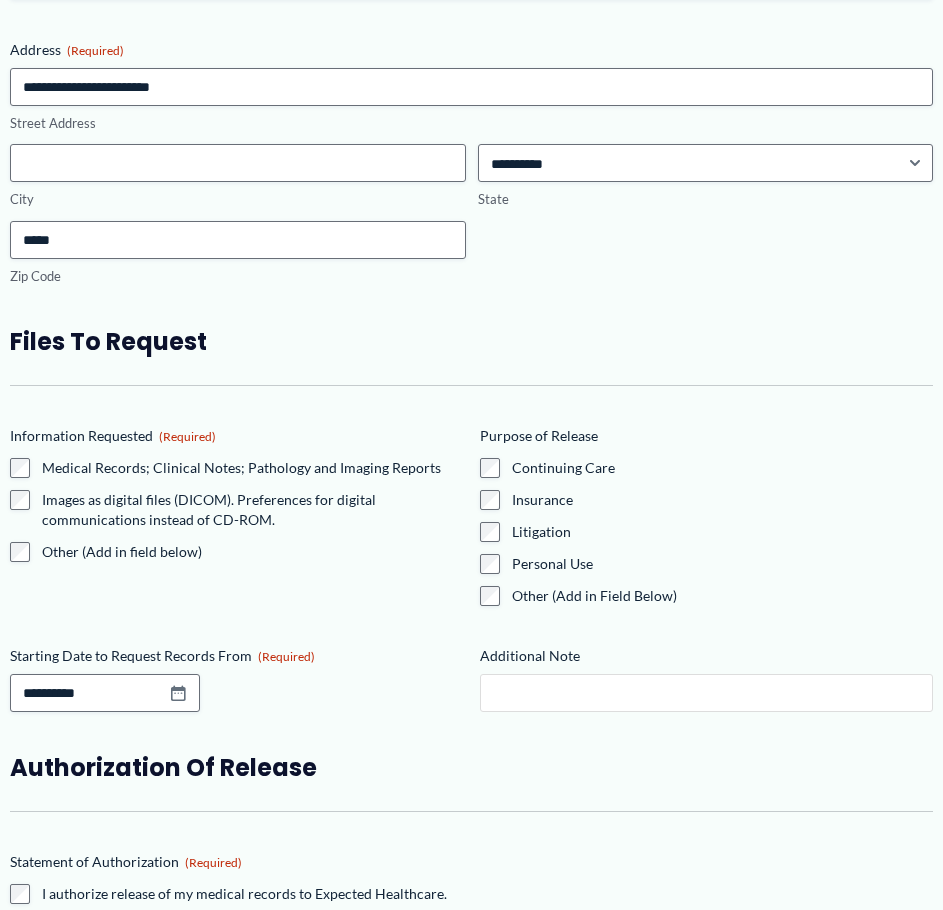 click on "Additional Note" at bounding box center [707, 693] 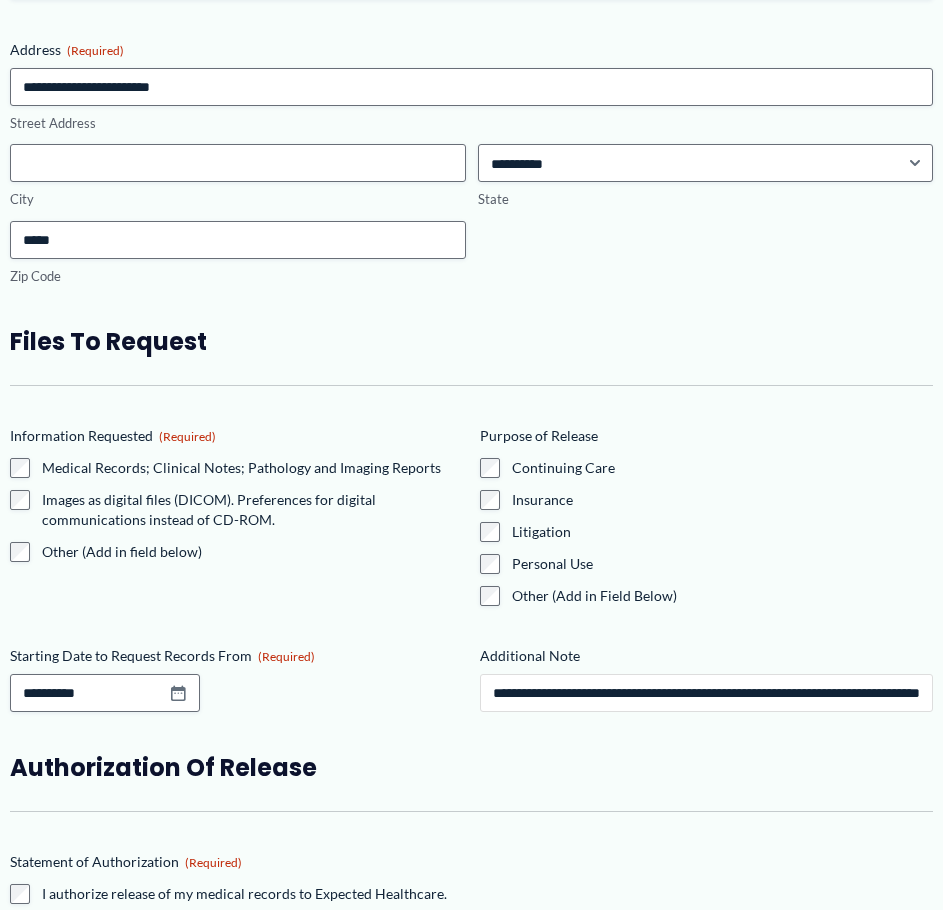 scroll, scrollTop: 0, scrollLeft: 237, axis: horizontal 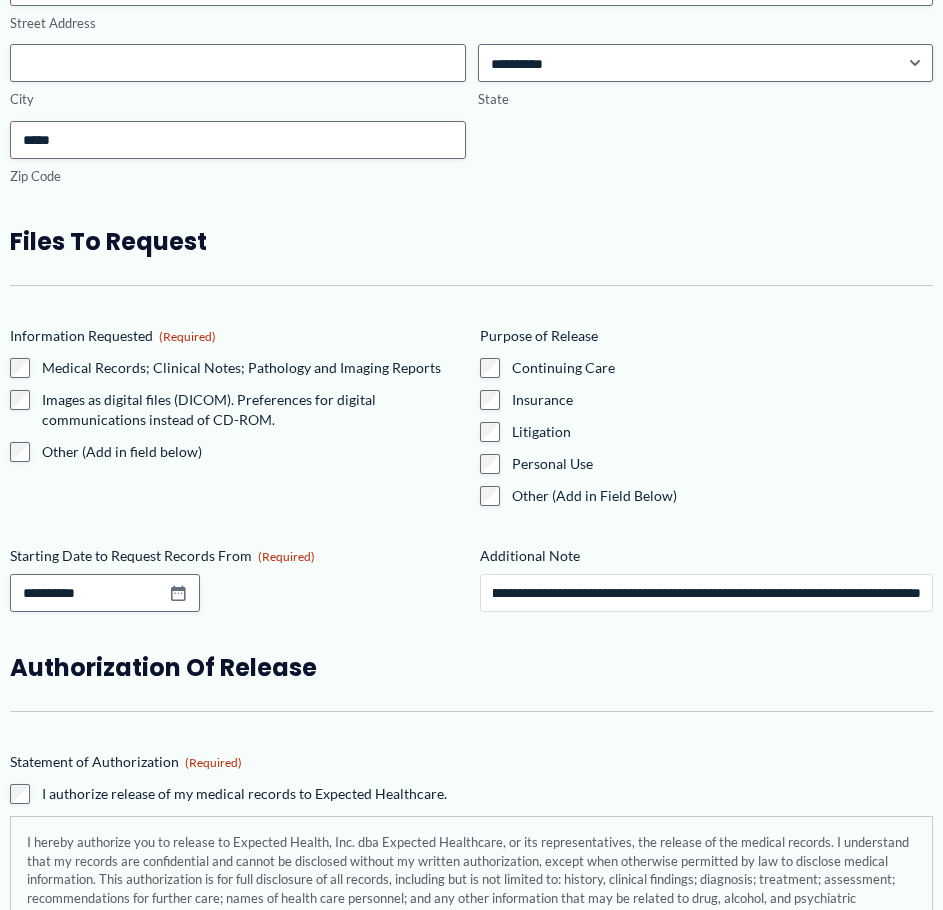 type on "**********" 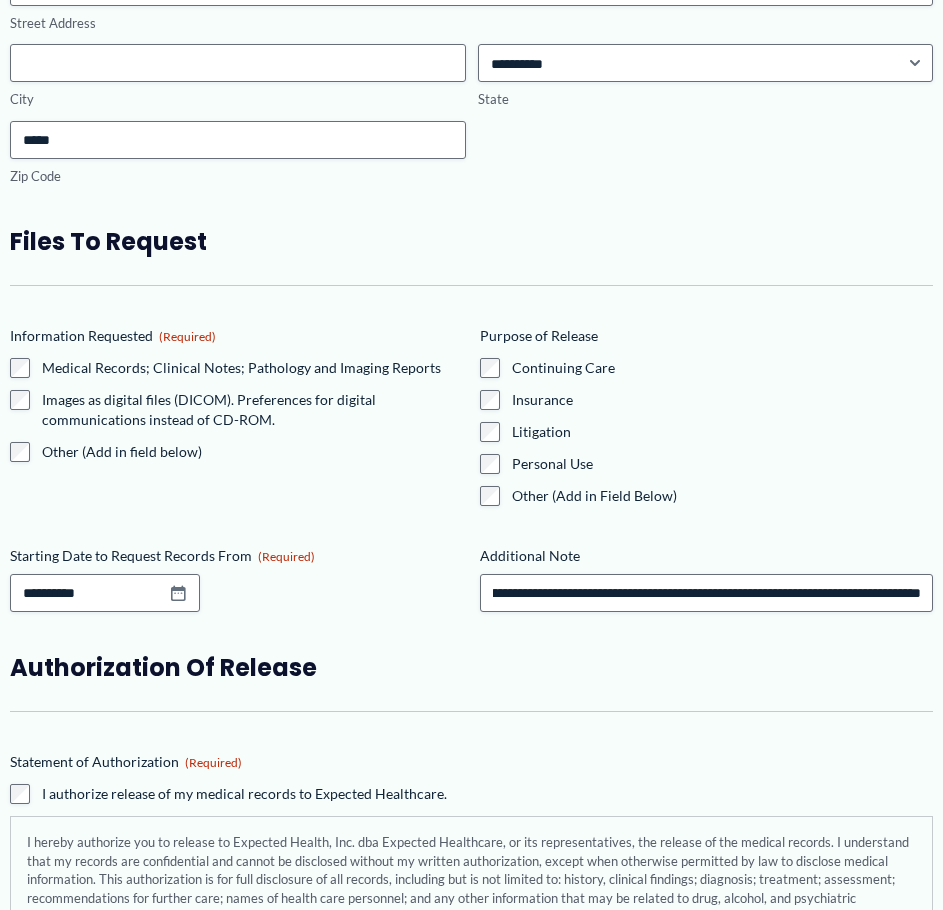 click on "Continuing Care
Insurance
Litigation
Personal Use
Other (Add in Field Below)" at bounding box center [707, 432] 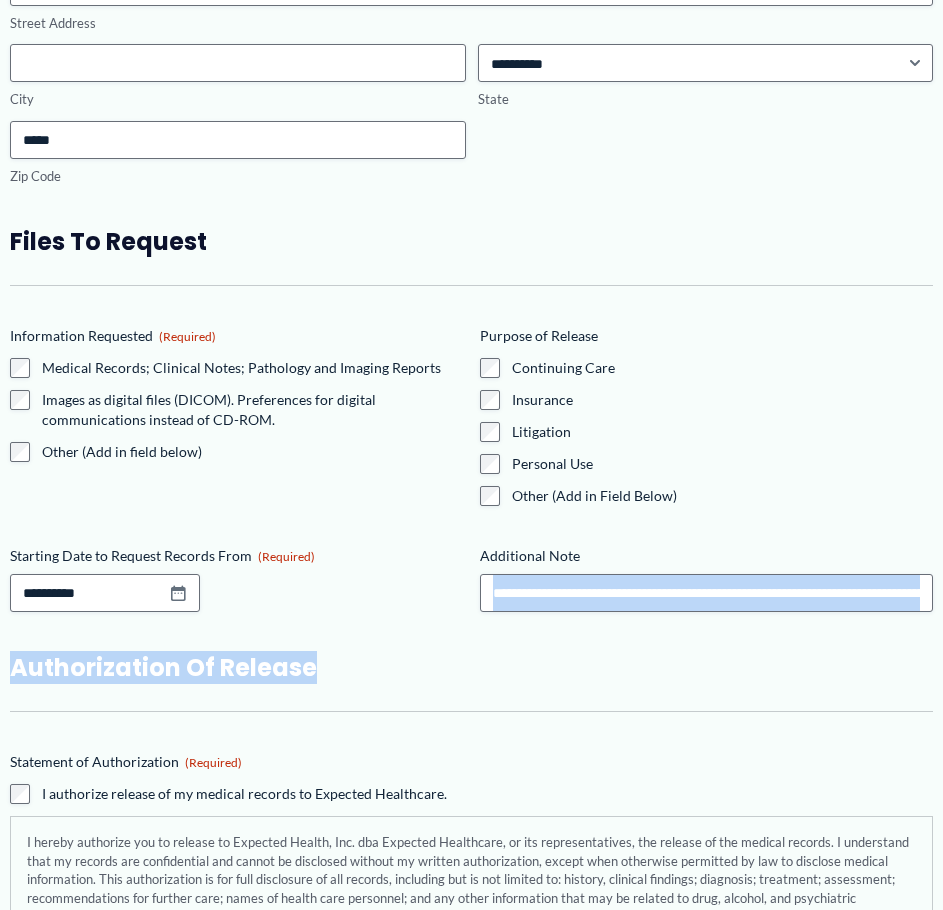 click on "Name (Required)
First
Last
Date of Birth (Required)
MM slash DD slash YYYY
Email Address
[PHONE] Last 4 Digits of Social Security Number Address (Required)
Street Address
City" at bounding box center [471, 756] 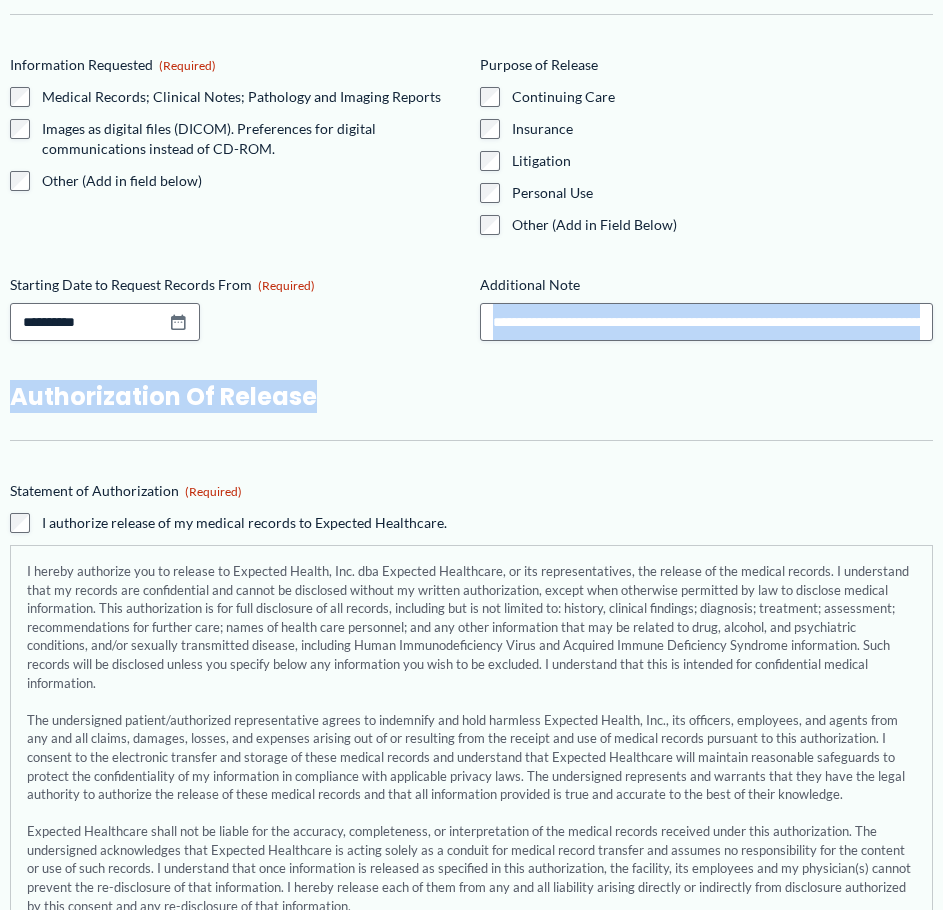 scroll, scrollTop: 2828, scrollLeft: 0, axis: vertical 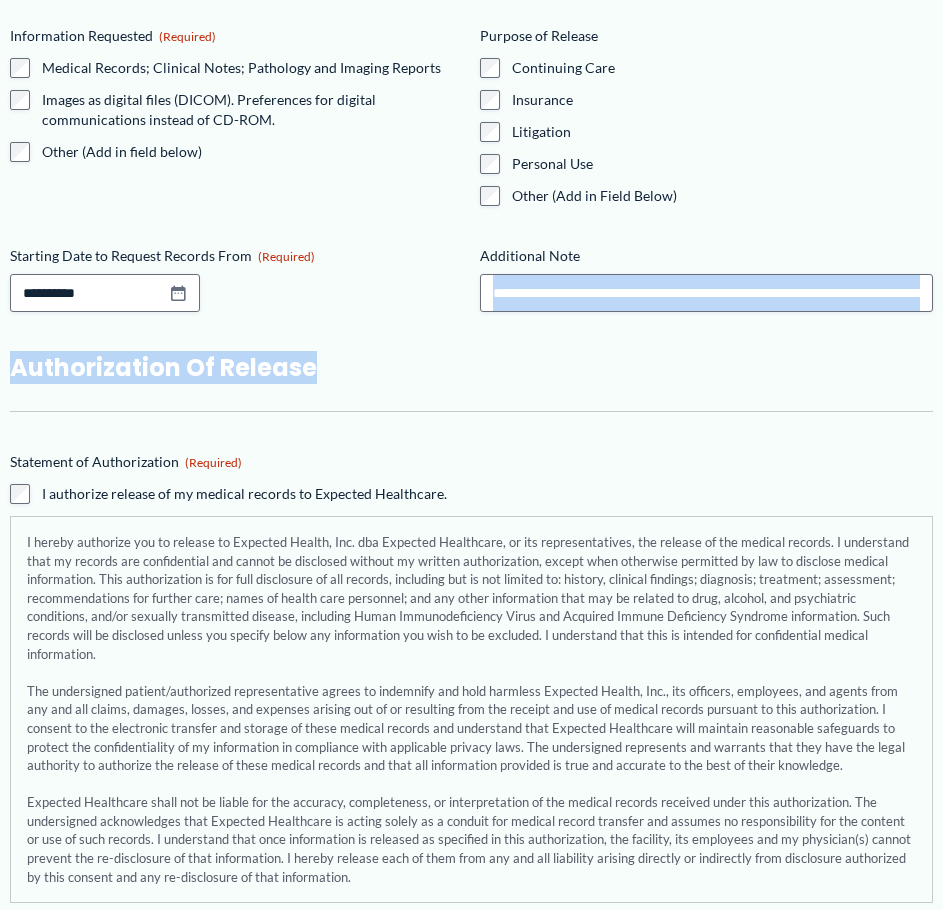 click on "Name (Required)
First
Last
Date of Birth (Required)
MM slash DD slash YYYY
Email Address
[PHONE] Last 4 Digits of Social Security Number Address (Required)
Street Address
City" at bounding box center [471, 456] 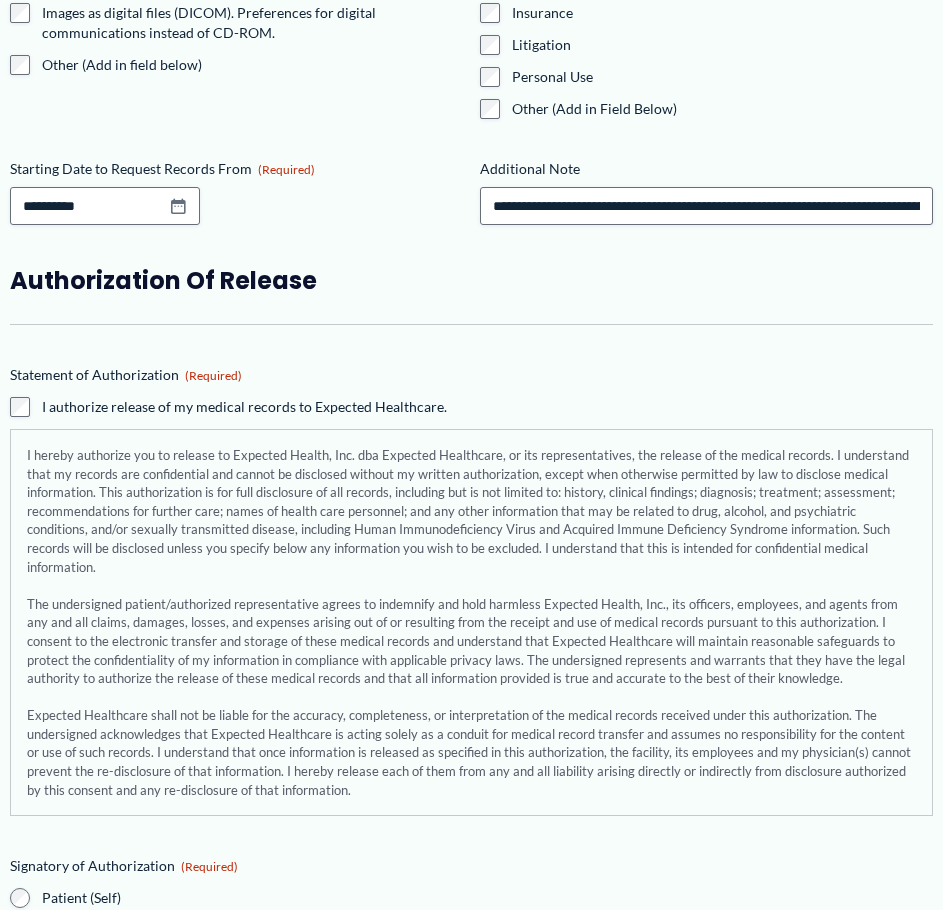 scroll, scrollTop: 3028, scrollLeft: 0, axis: vertical 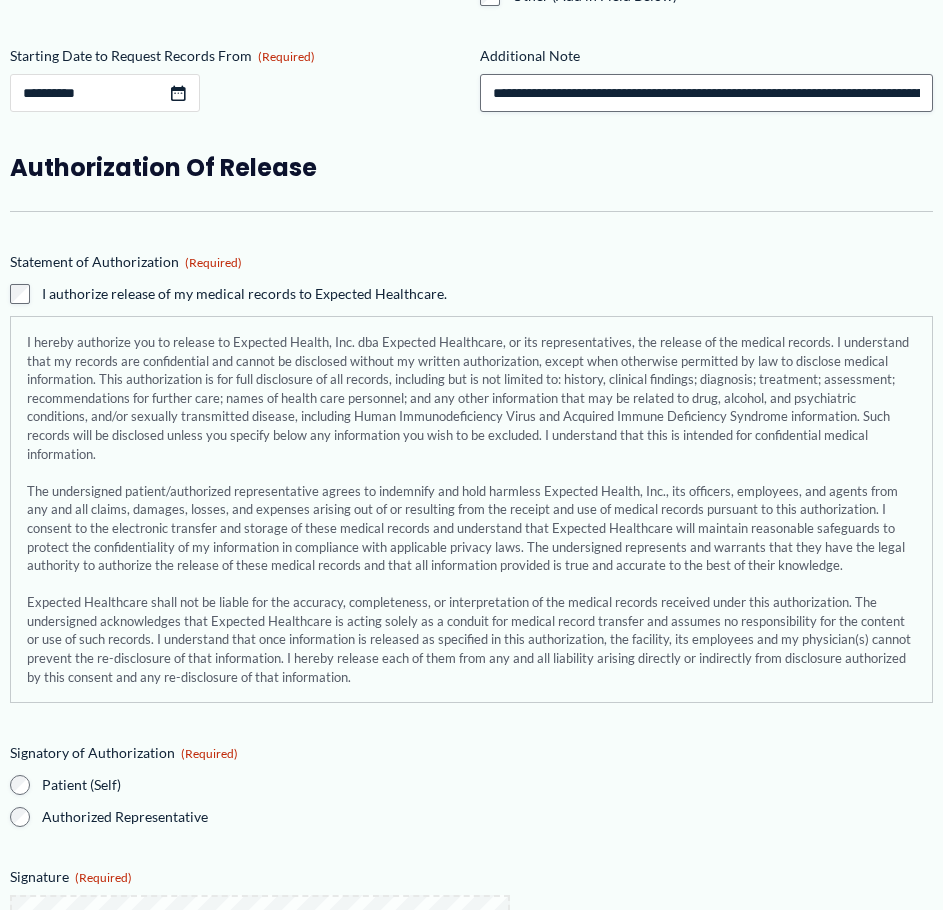 click on "Starting Date to Request Records From (Required)" at bounding box center [105, 93] 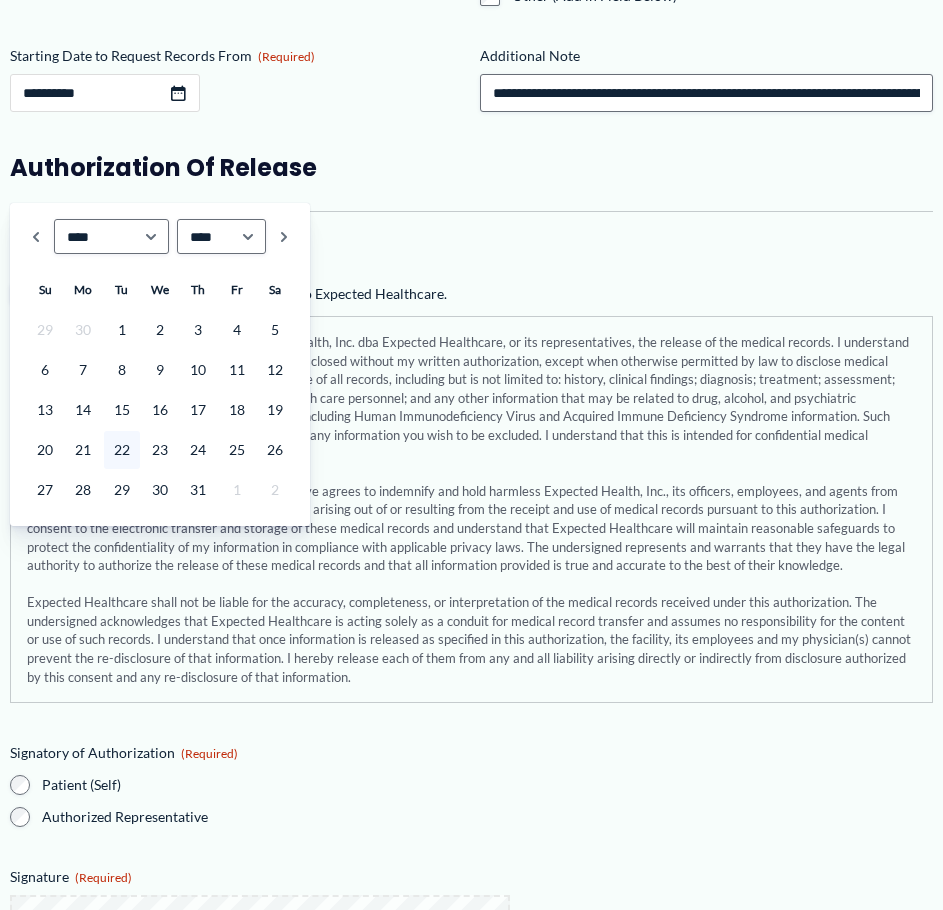 click on "Starting Date to Request Records From (Required)" at bounding box center [105, 93] 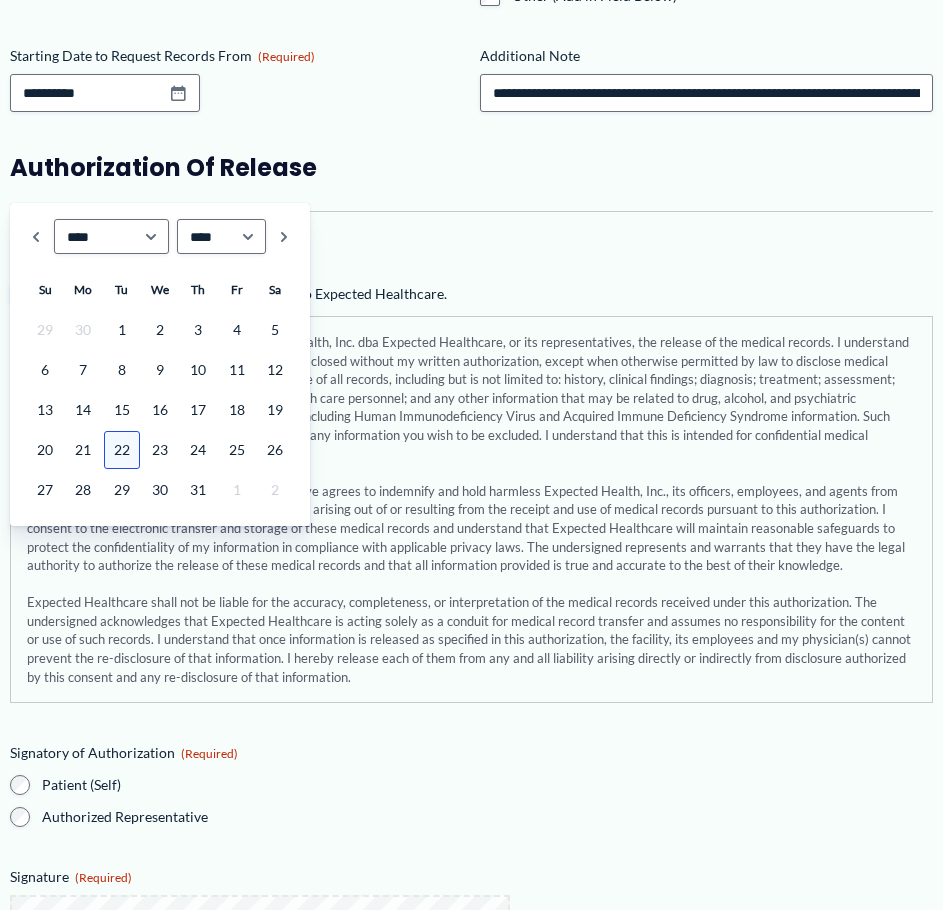click on "22" at bounding box center (122, 450) 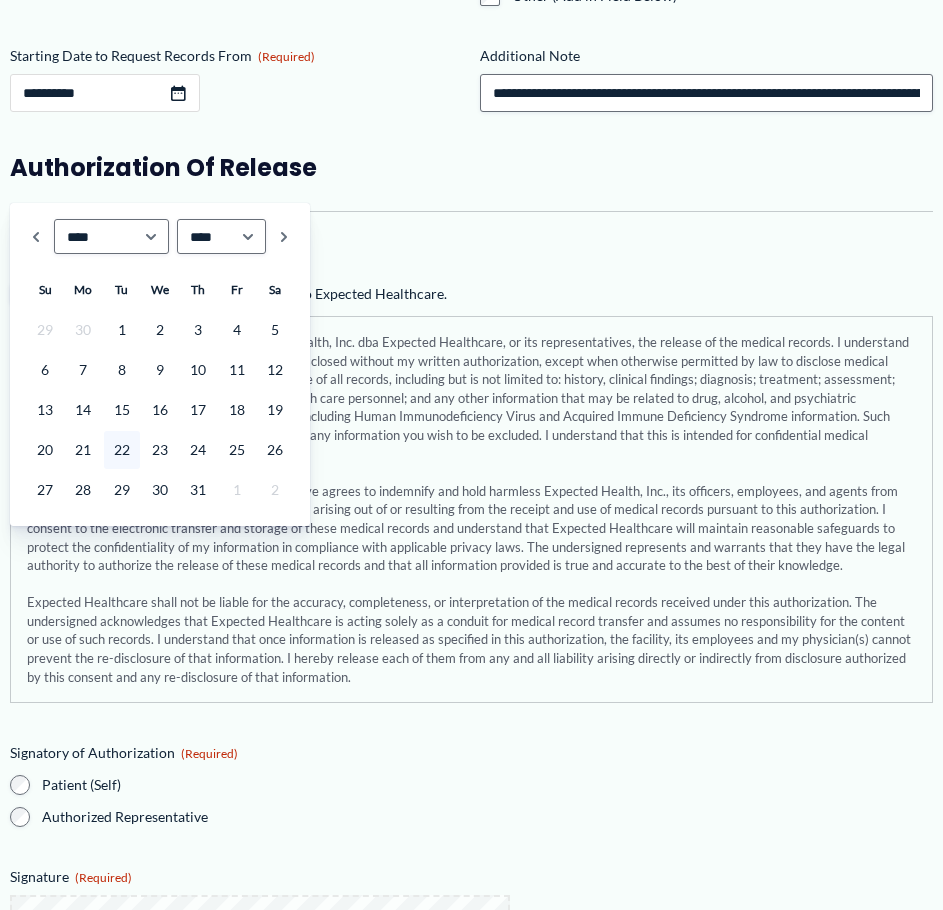 type on "**********" 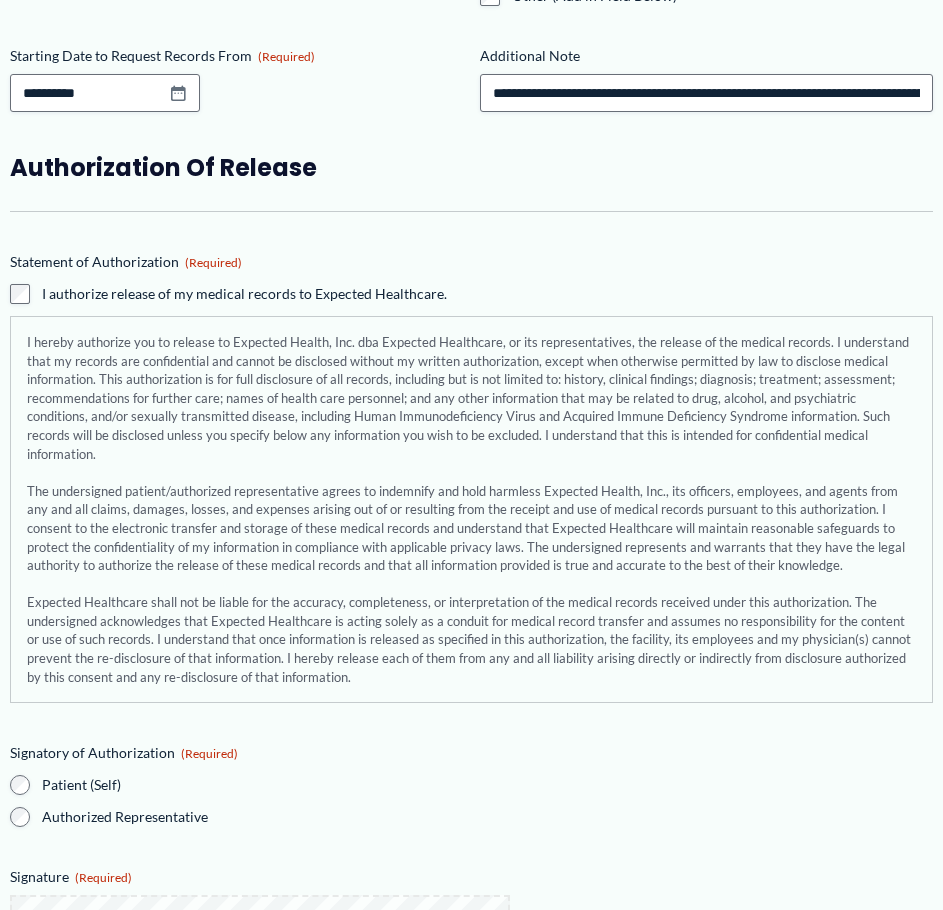 click on "Name (Required)
First
Last
Date of Birth (Required)
MM slash DD slash YYYY
Email Address
[PHONE] Last 4 Digits of Social Security Number Address (Required)
Street Address
City" at bounding box center [471, 256] 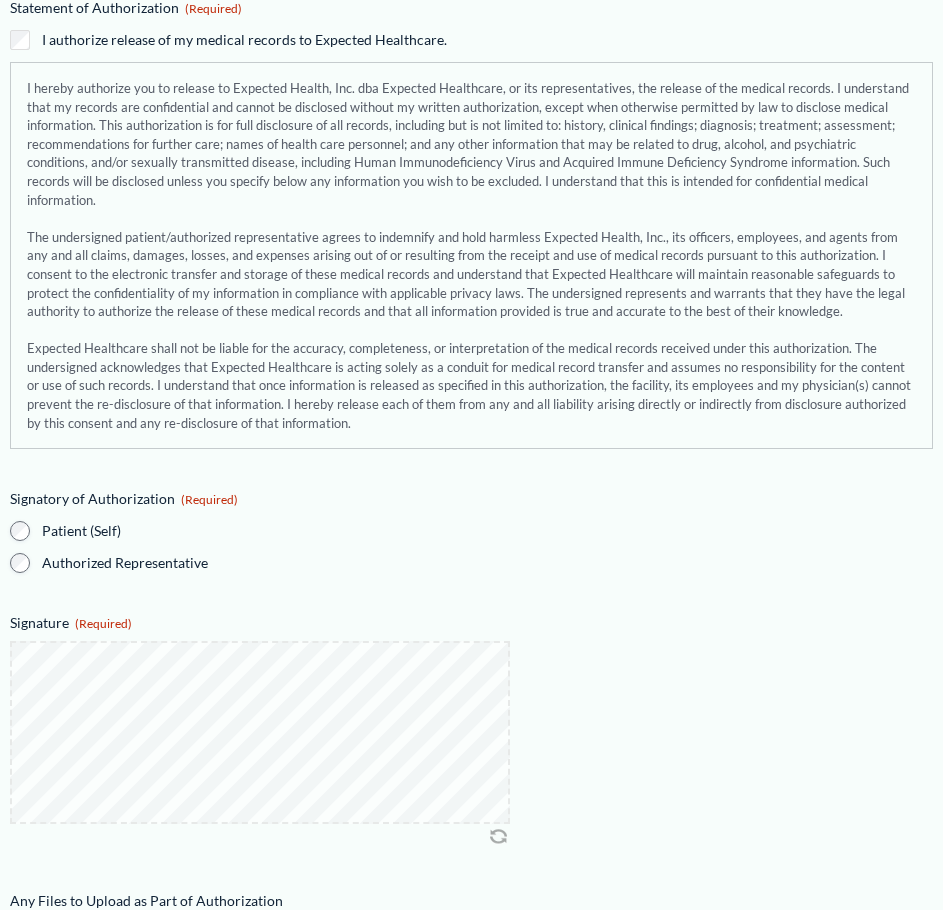scroll, scrollTop: 3628, scrollLeft: 0, axis: vertical 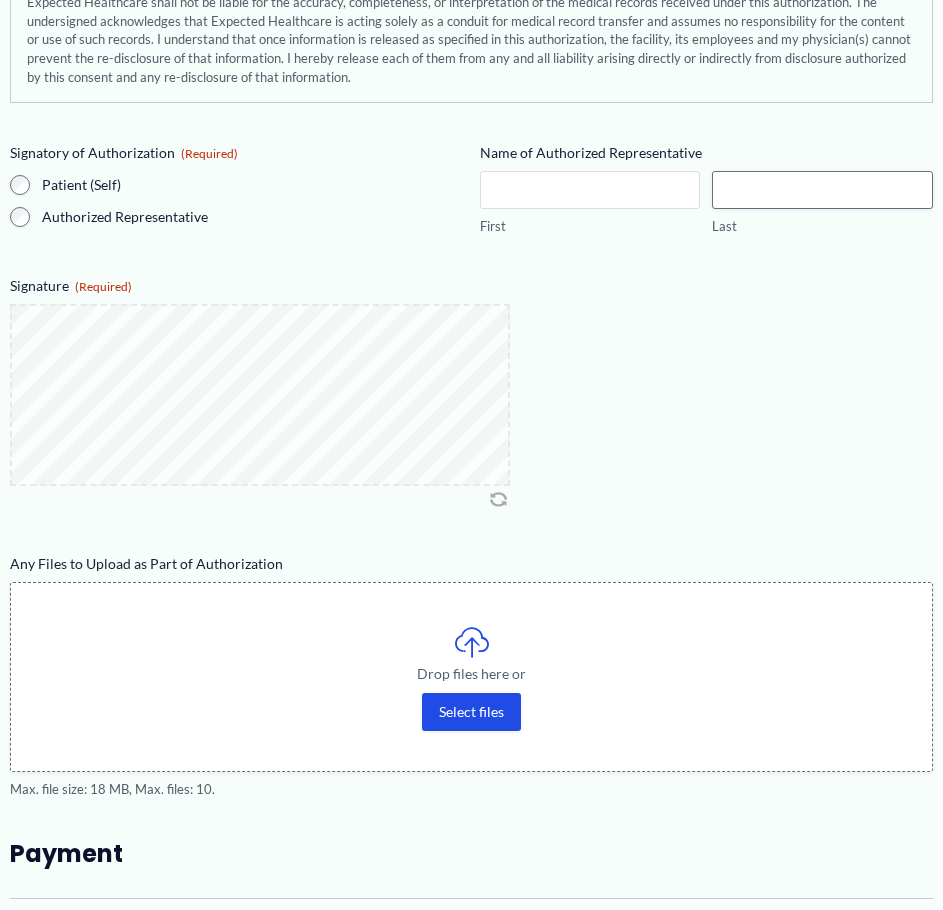 click on "First" at bounding box center (590, 190) 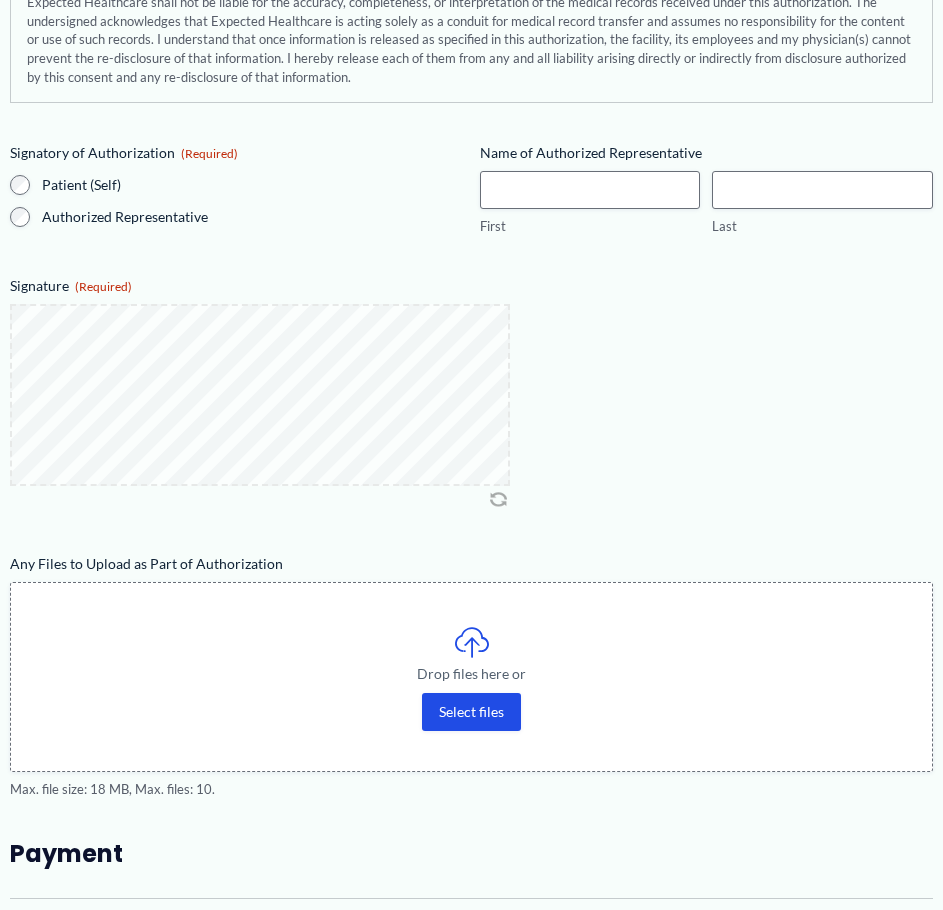 click at bounding box center [471, 406] 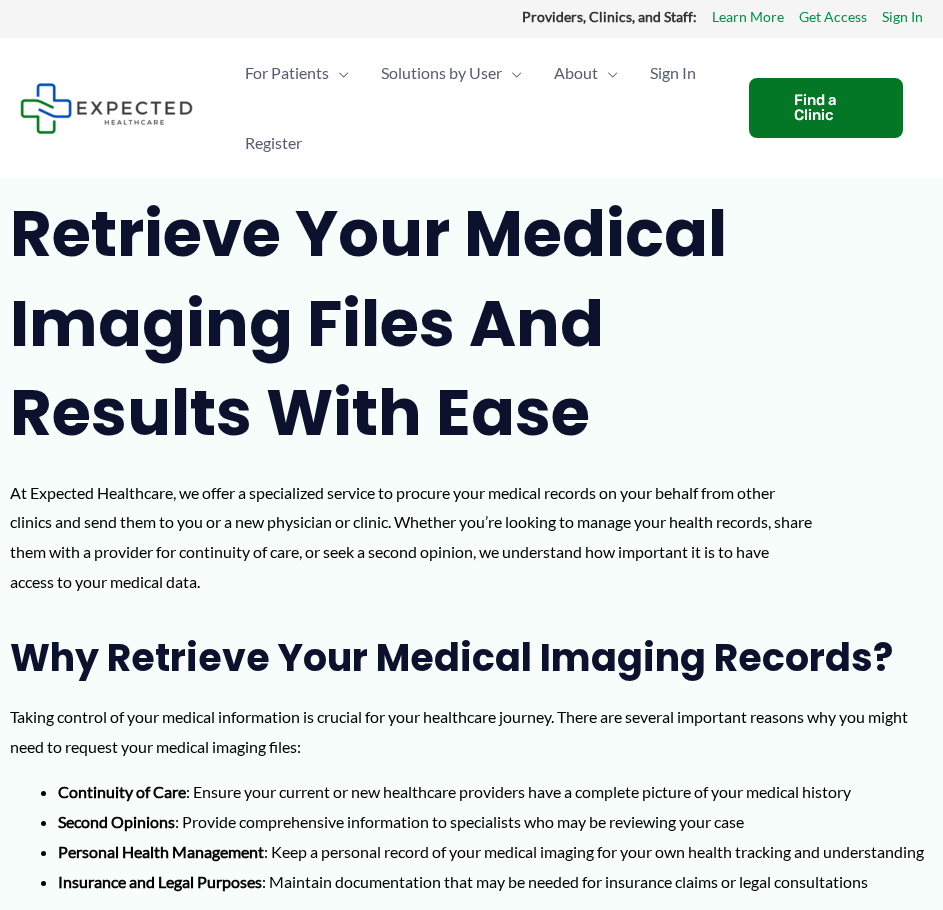 scroll, scrollTop: 0, scrollLeft: 0, axis: both 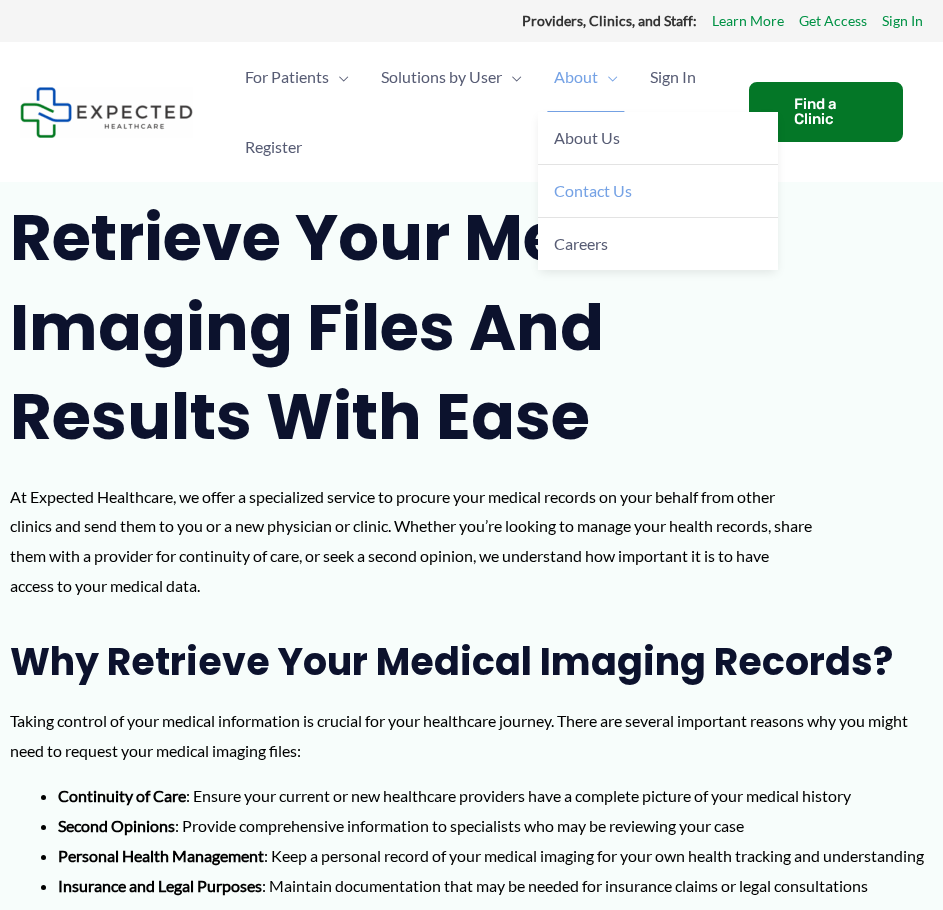 click on "Contact Us" at bounding box center (658, 191) 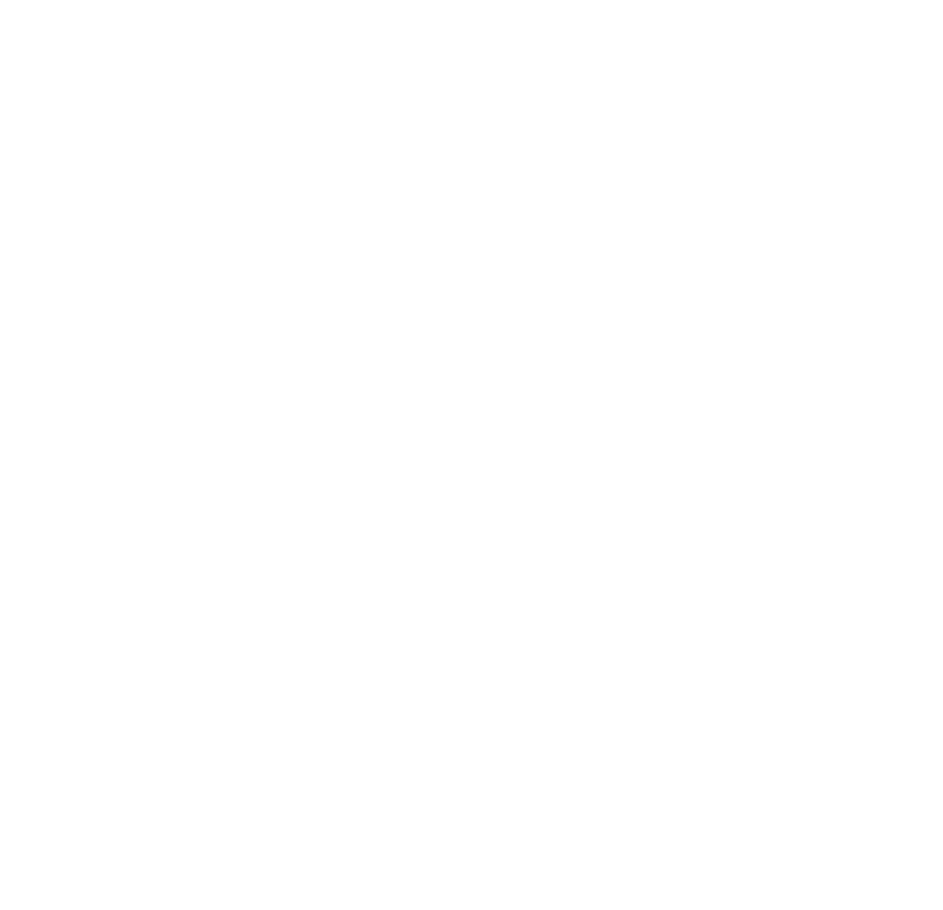 scroll, scrollTop: 0, scrollLeft: 0, axis: both 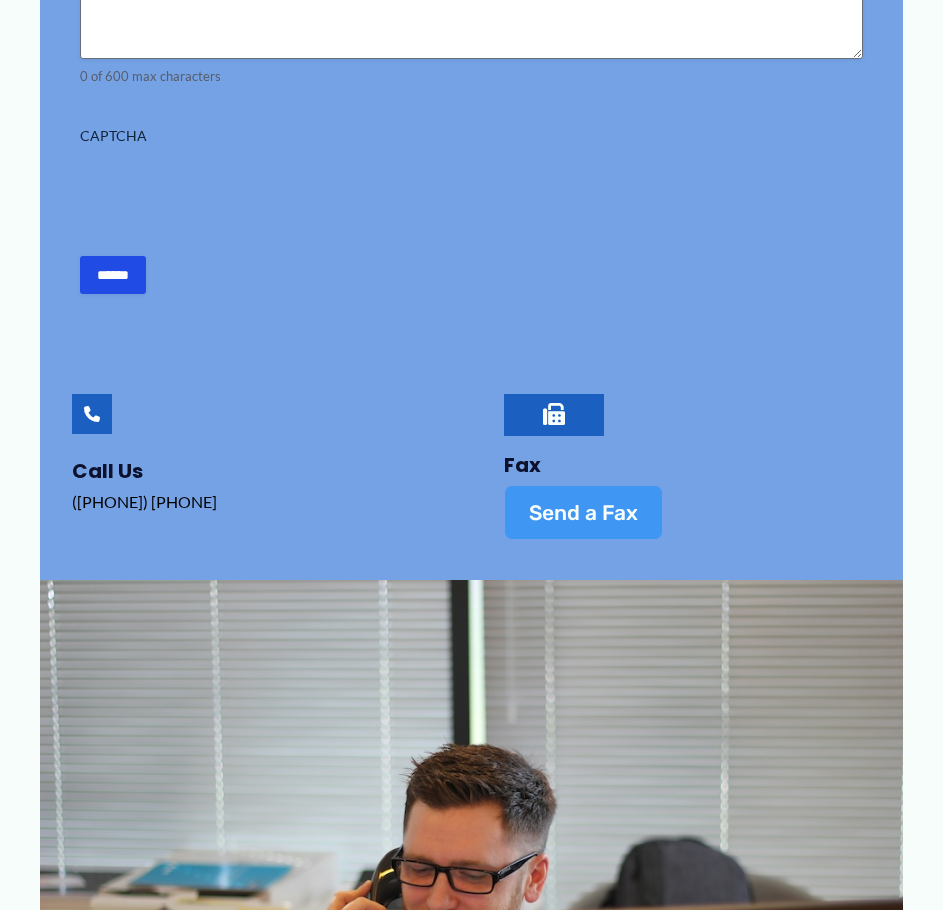 click on "Send a Fax" at bounding box center (583, 512) 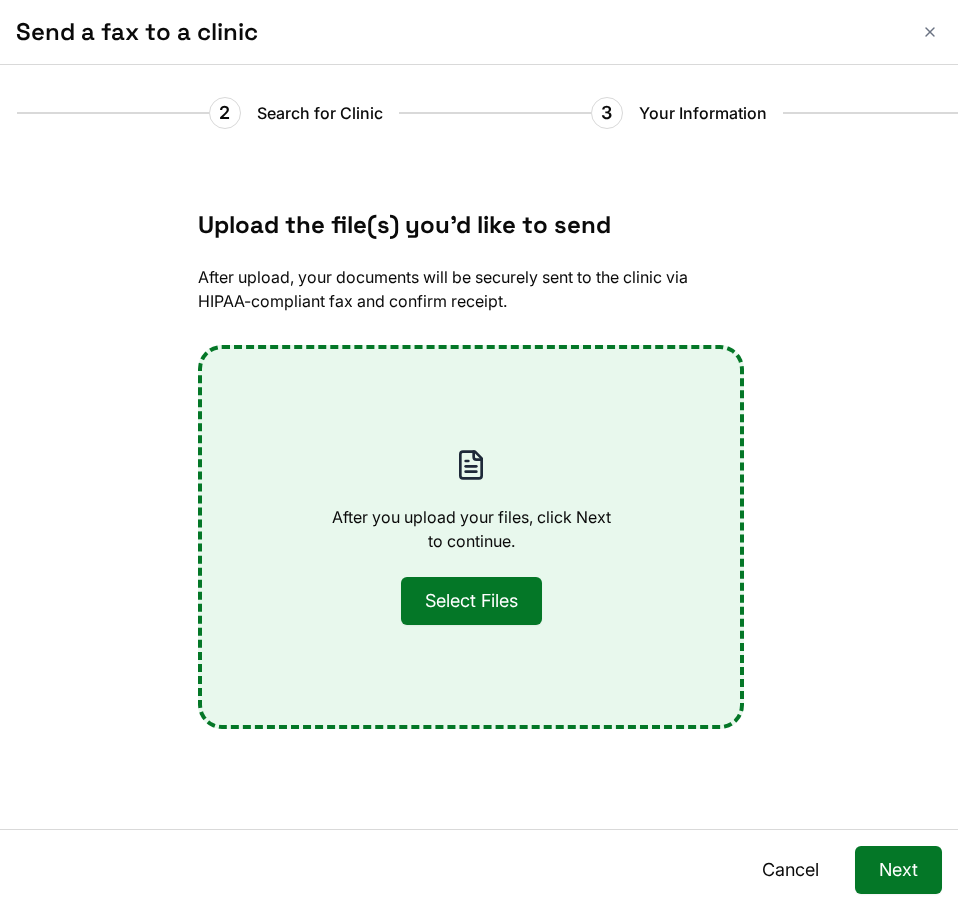 scroll, scrollTop: 15, scrollLeft: 0, axis: vertical 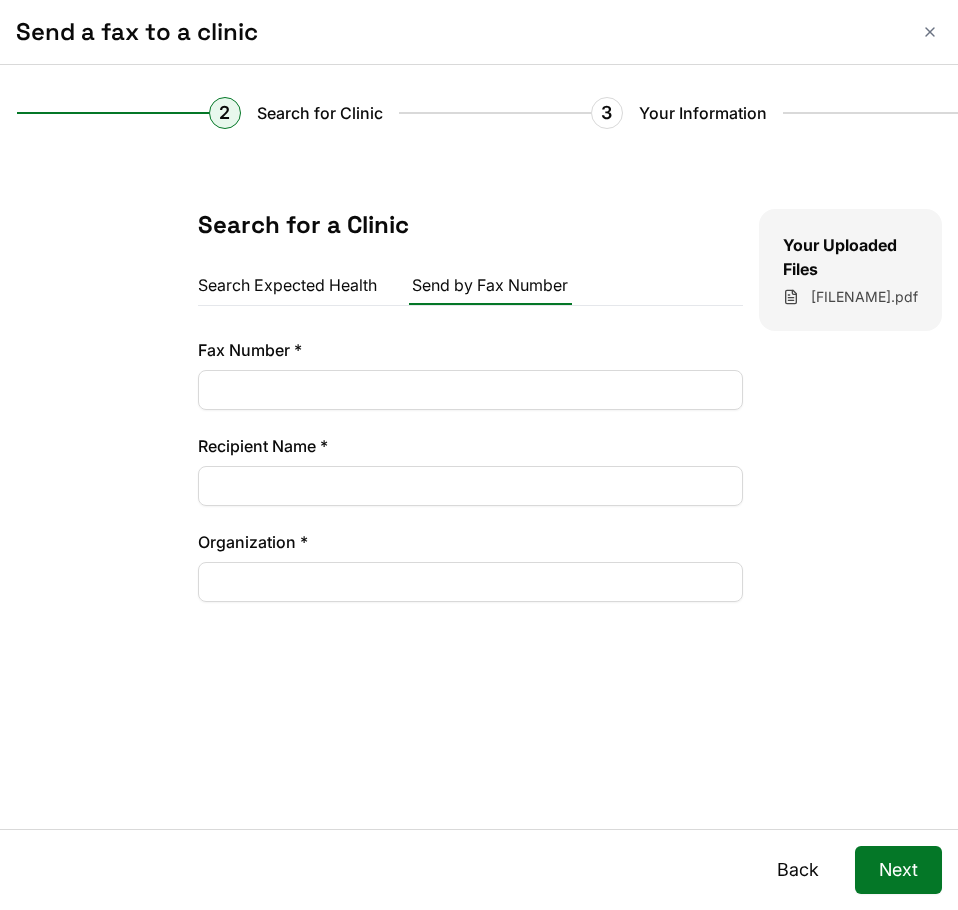click on "Send by Fax Number" at bounding box center (490, 285) 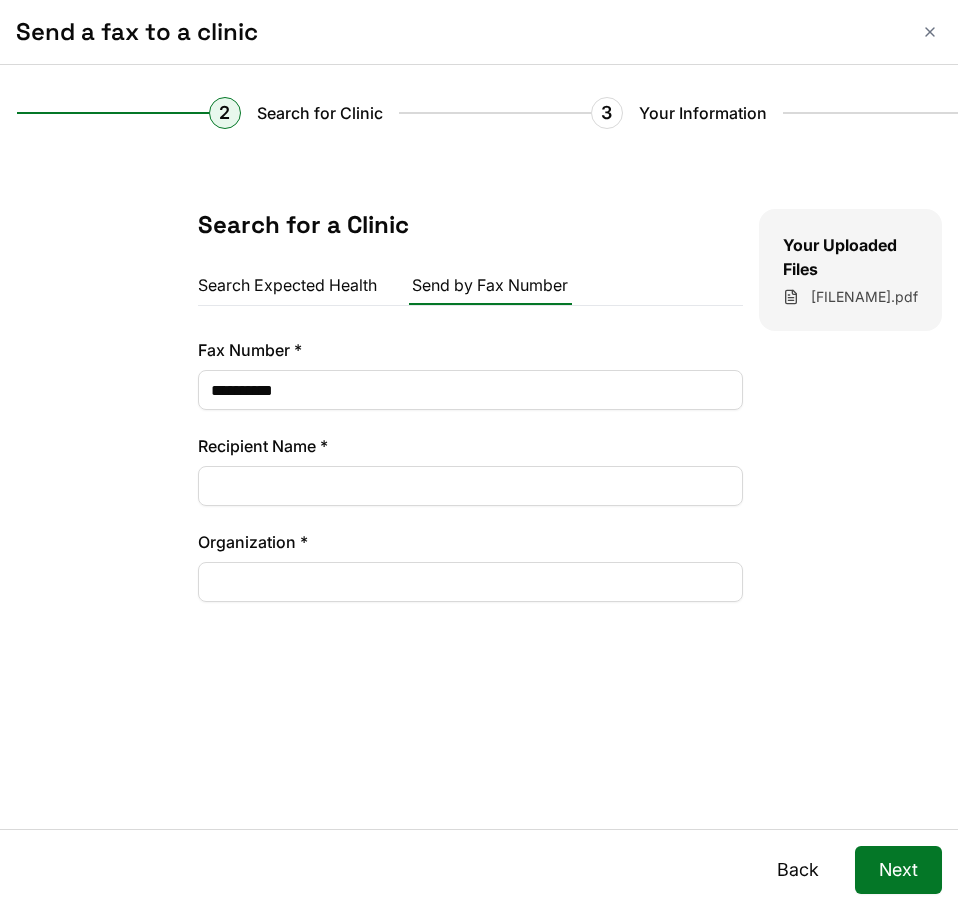 type on "**********" 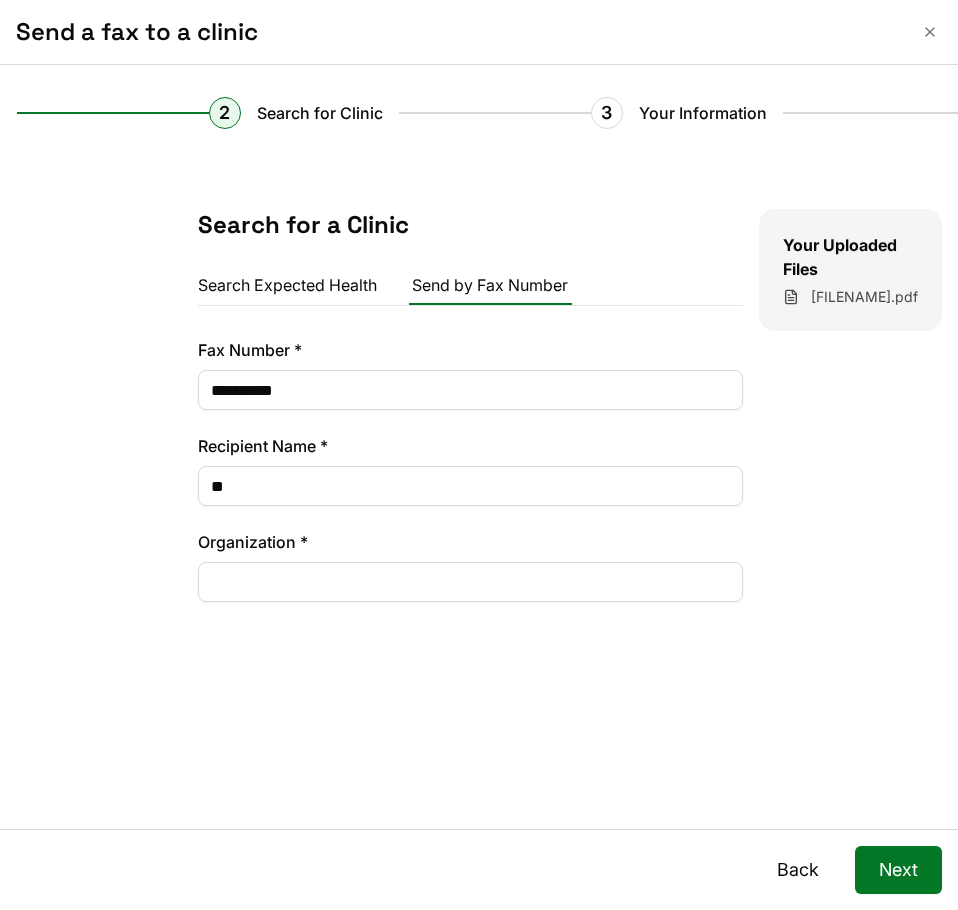 type on "*" 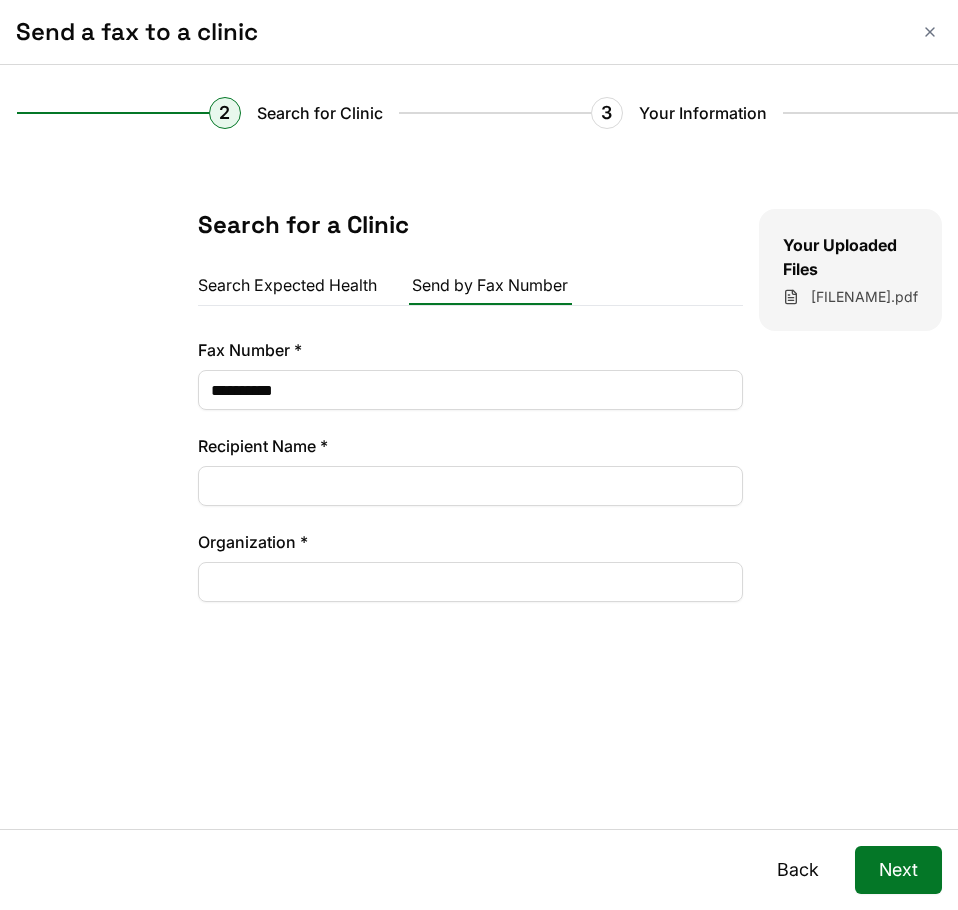 type on "*" 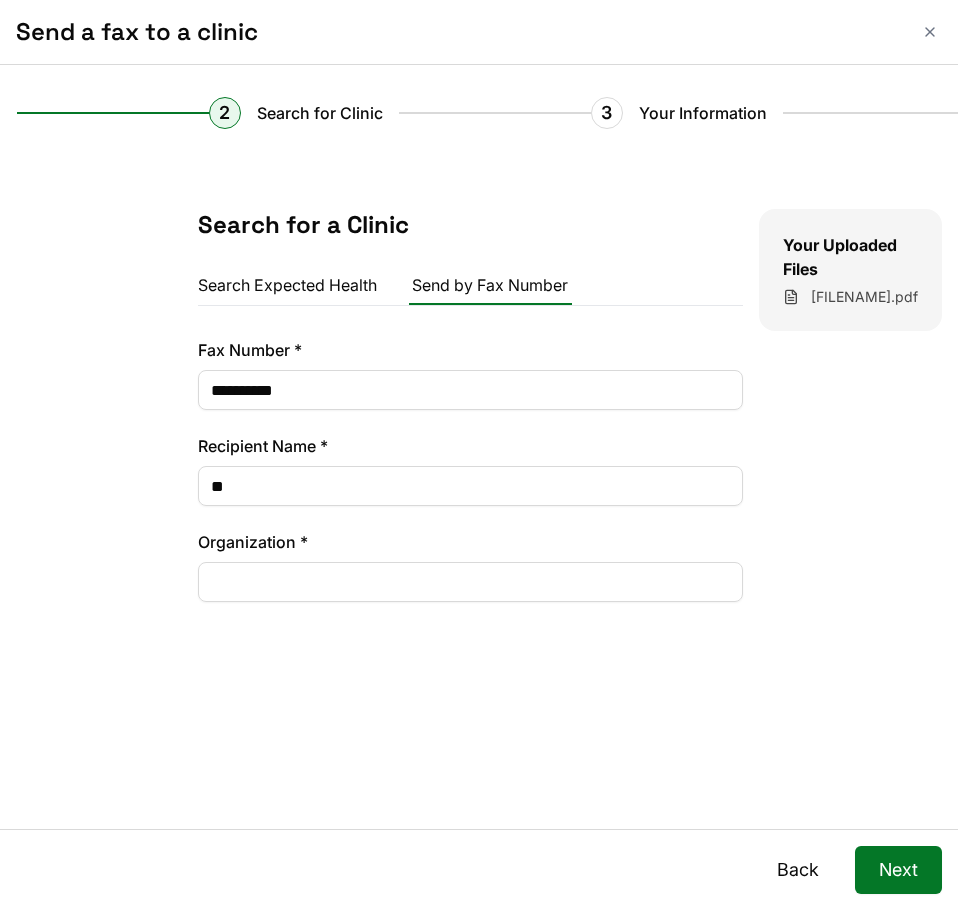 type on "*" 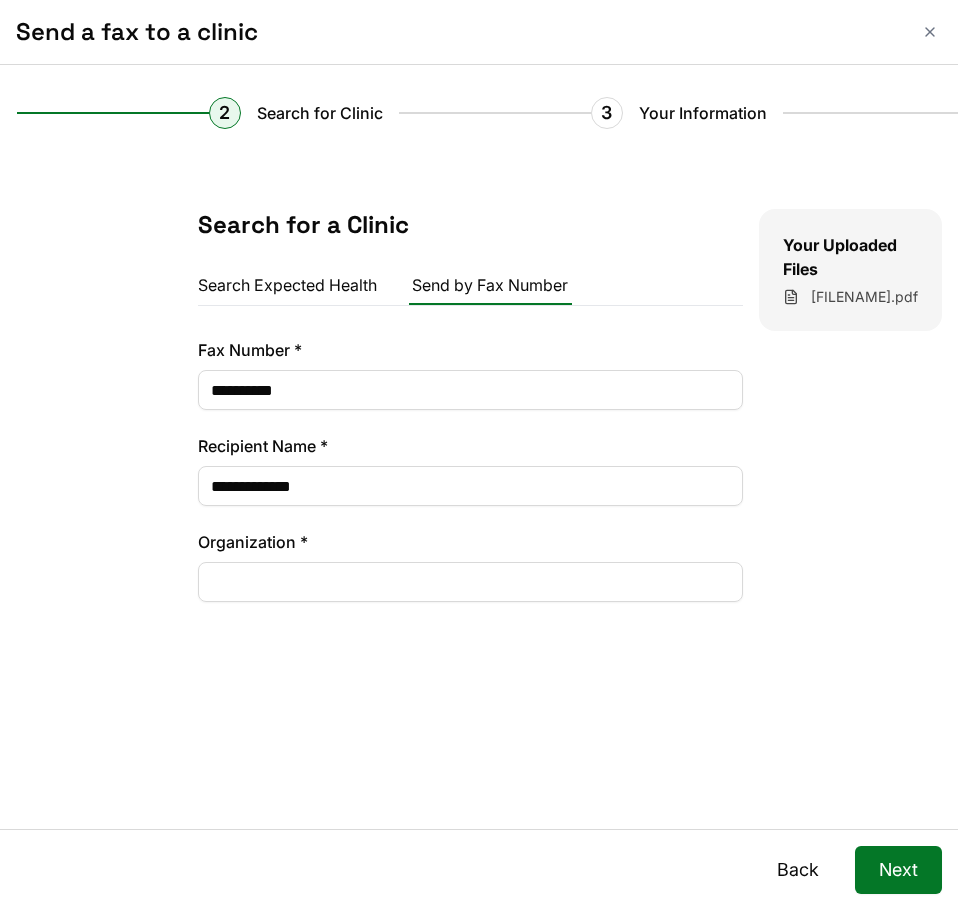 type on "**********" 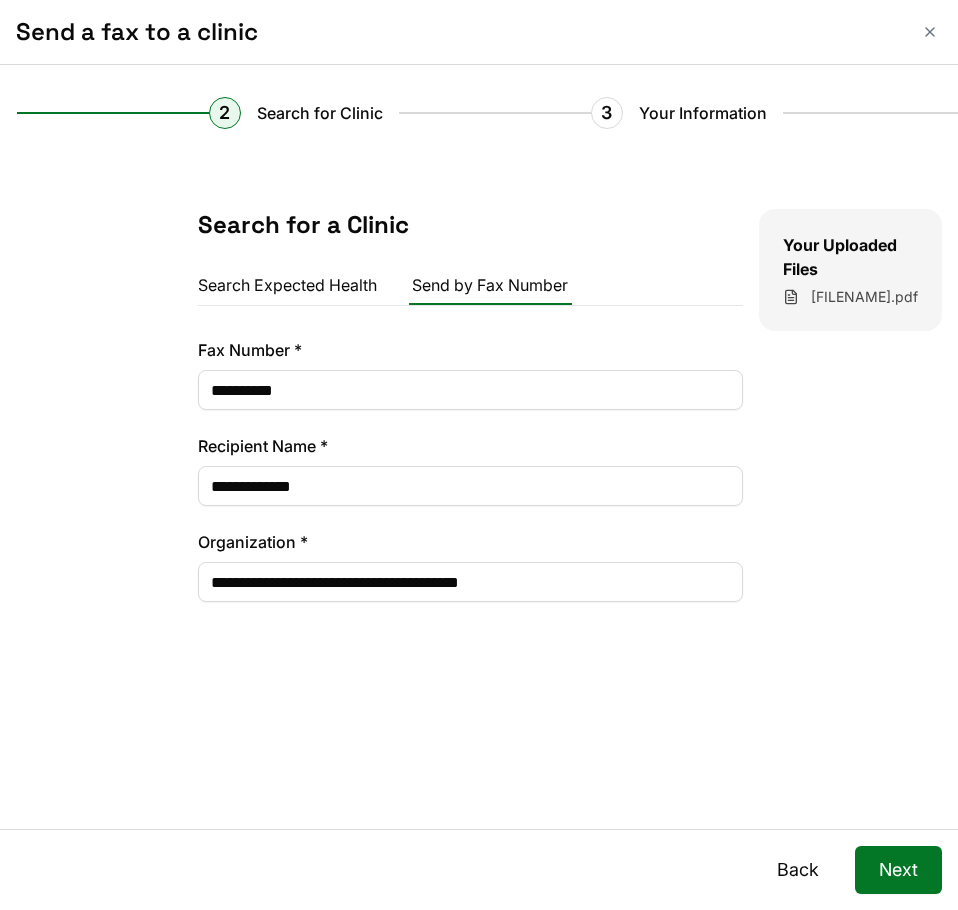 type on "**********" 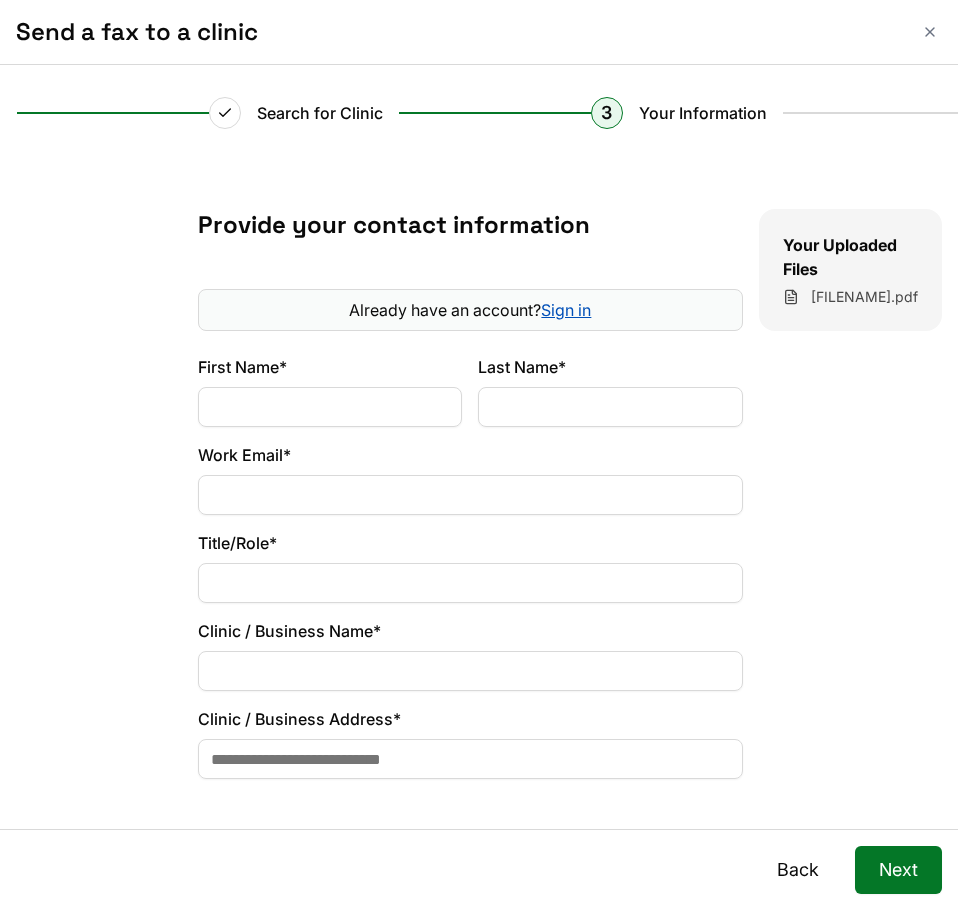 click on "First Name*" at bounding box center (330, 407) 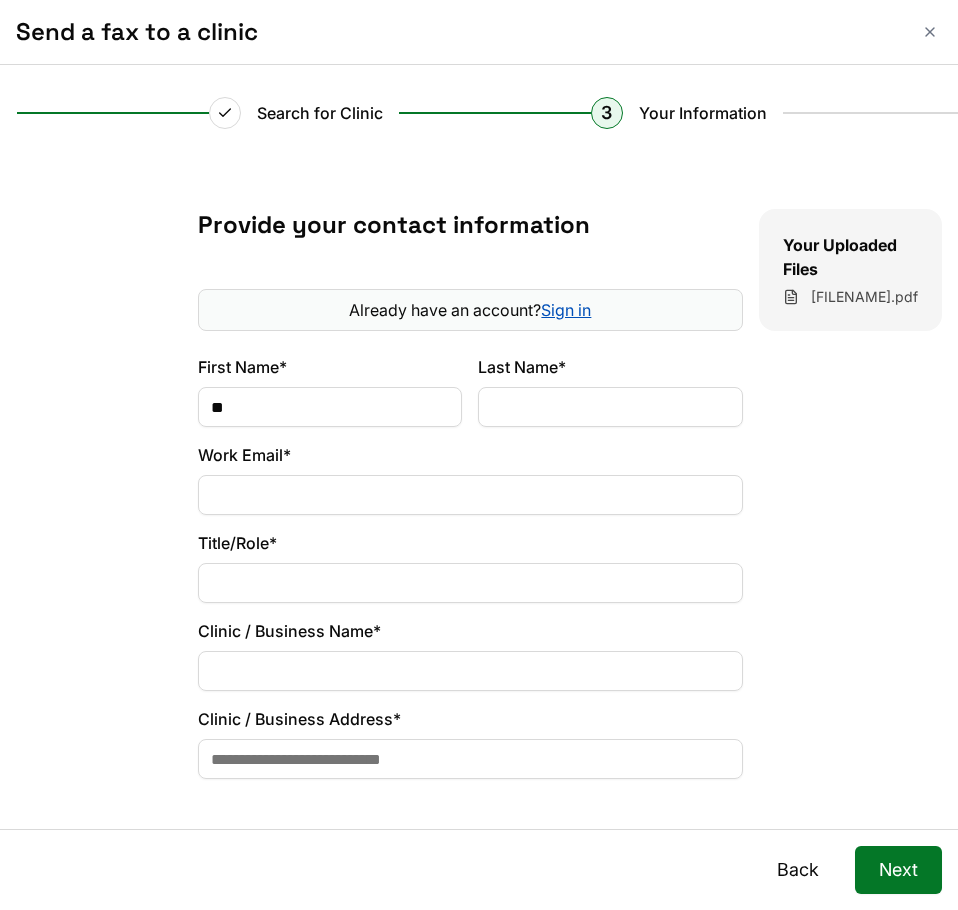 type on "*" 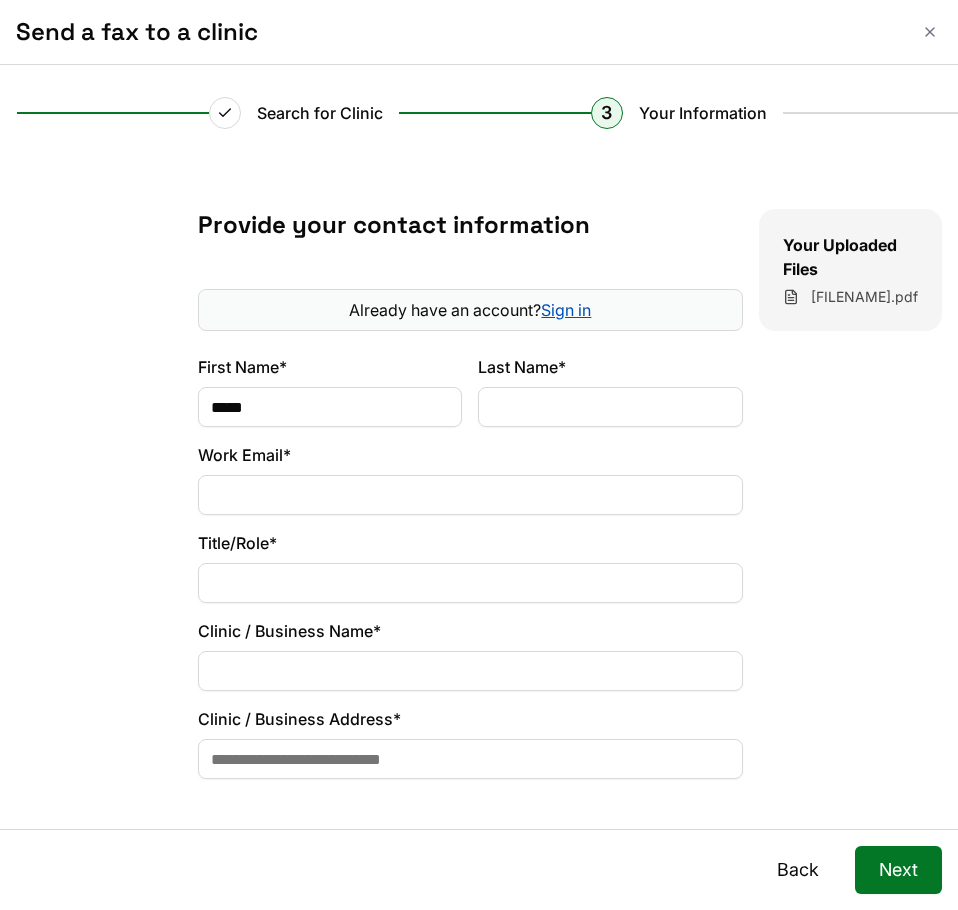 type on "*****" 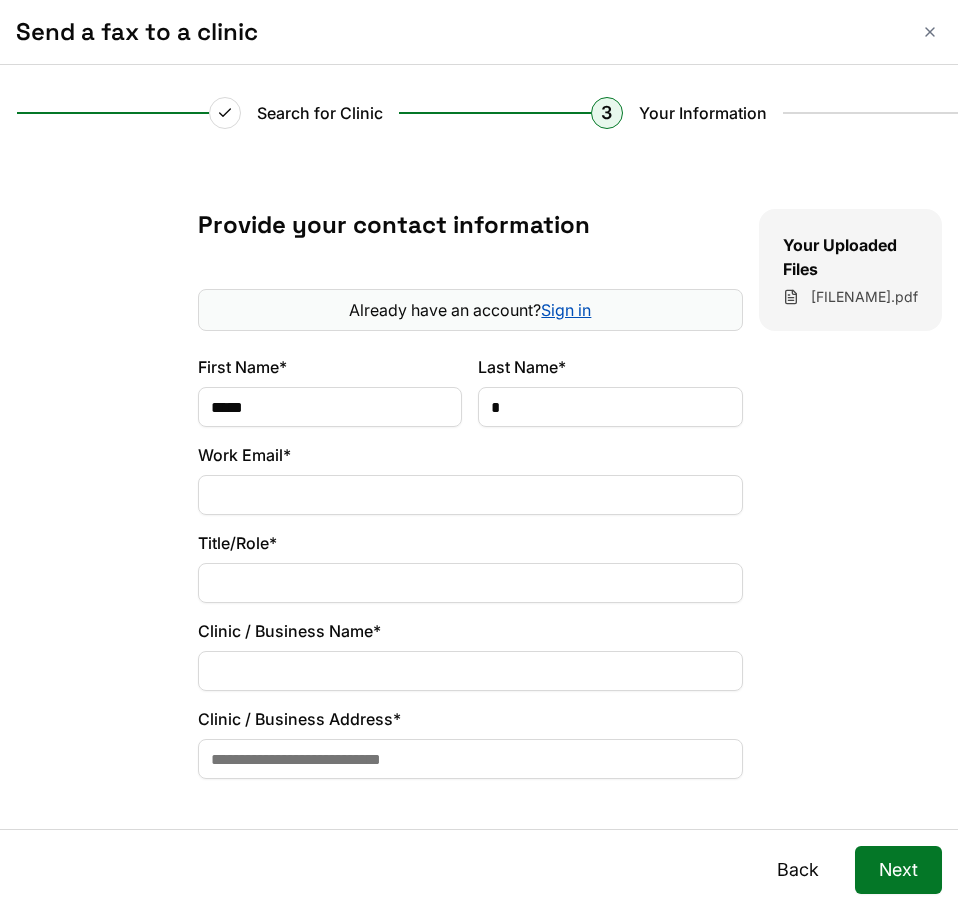 type on "*" 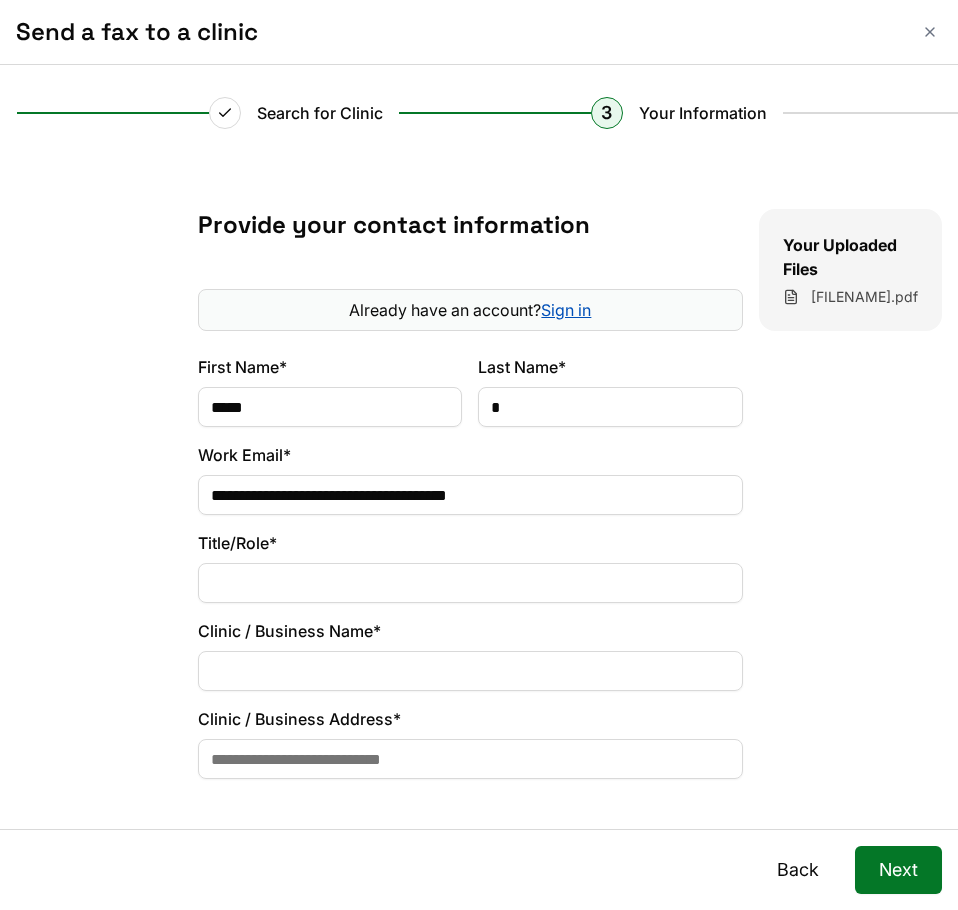 type on "**********" 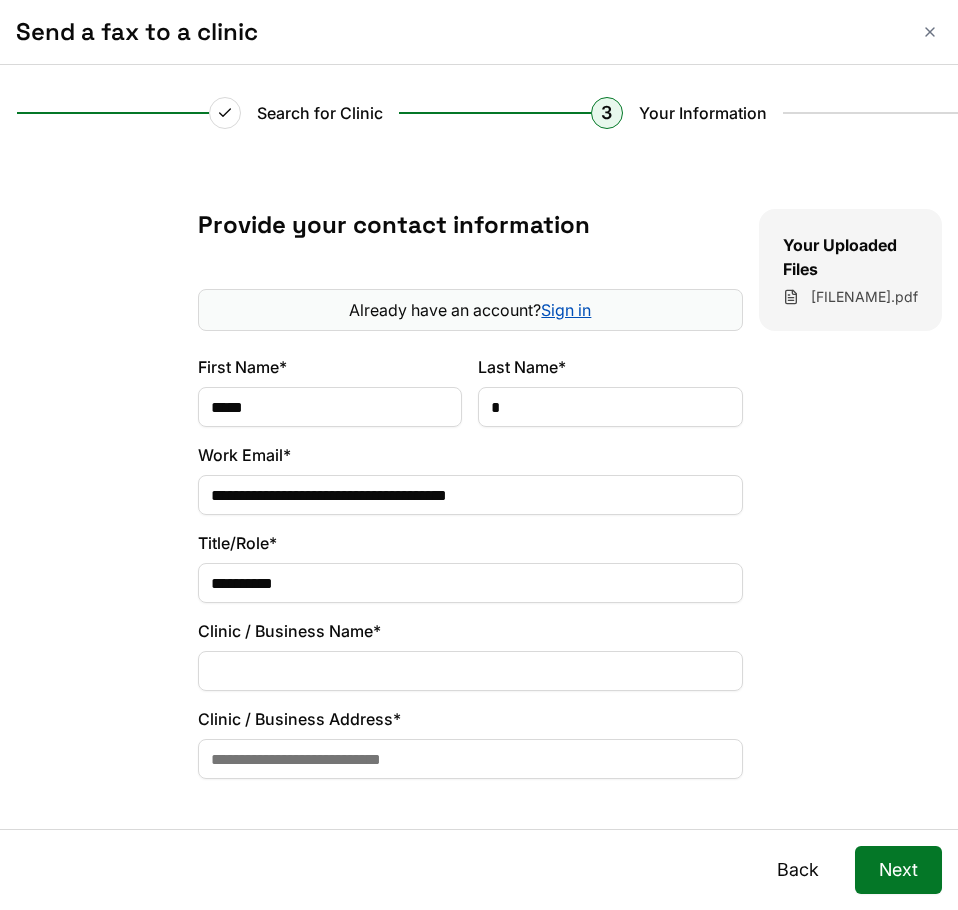 type on "**********" 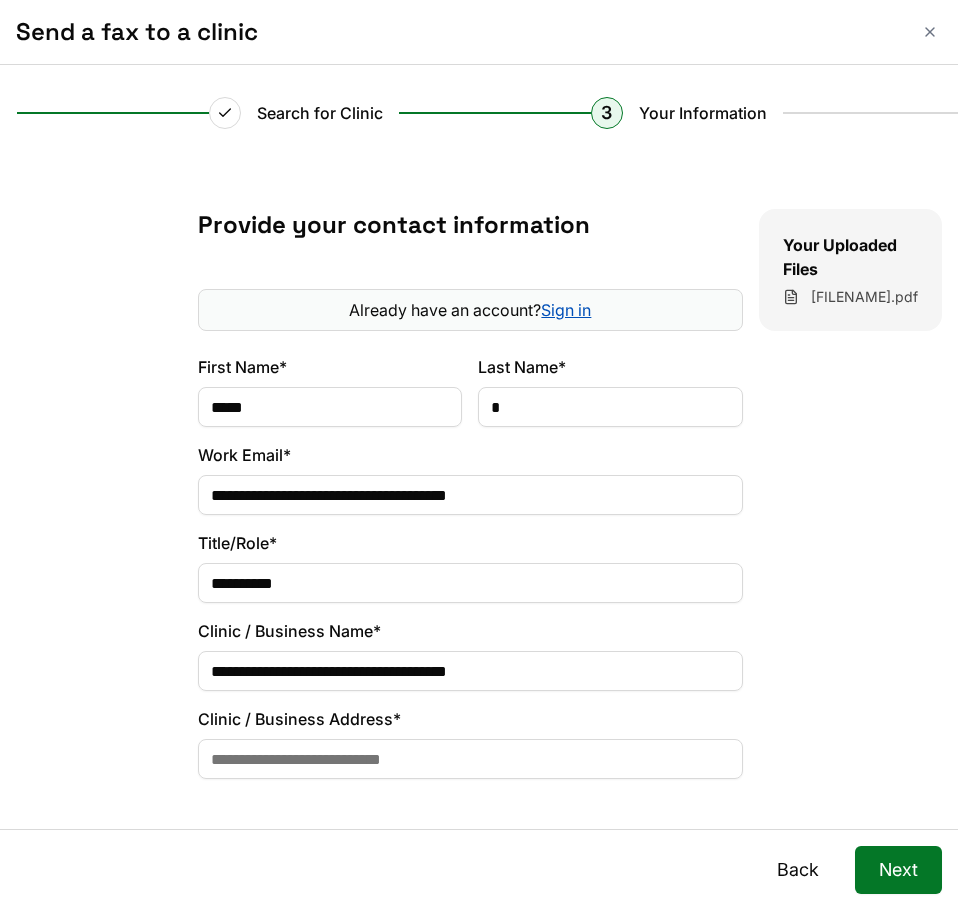 type on "**********" 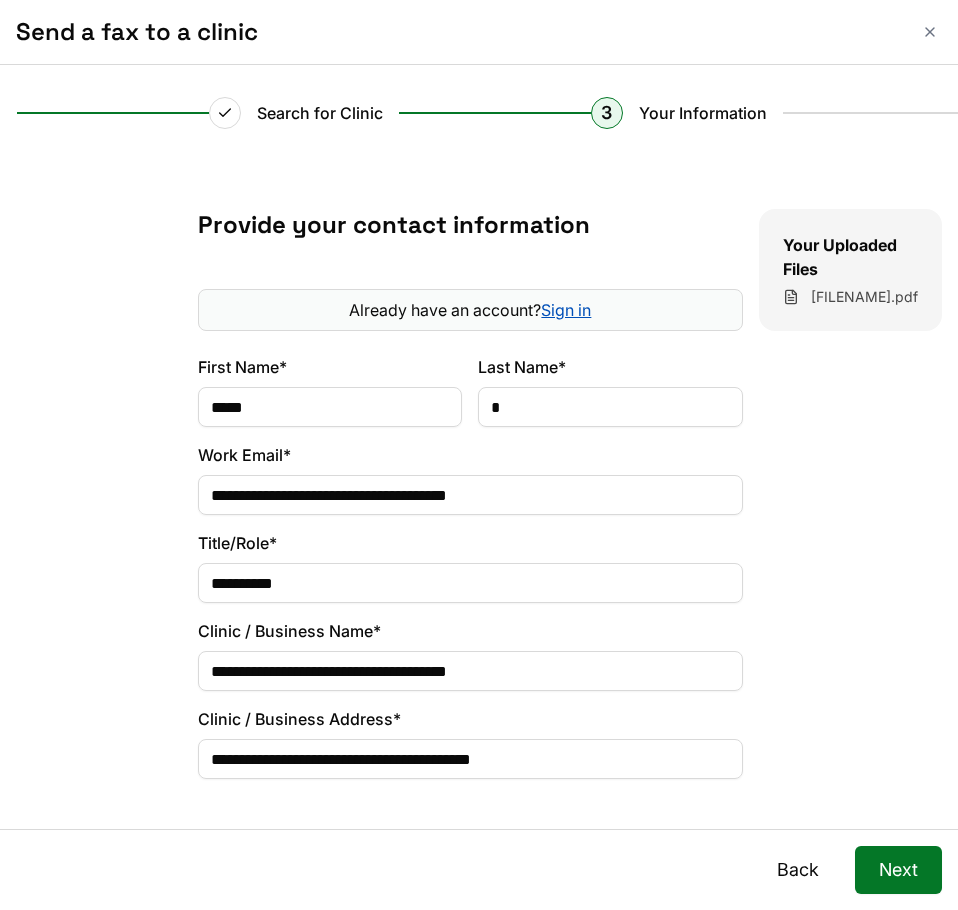 click on "**********" at bounding box center (470, 759) 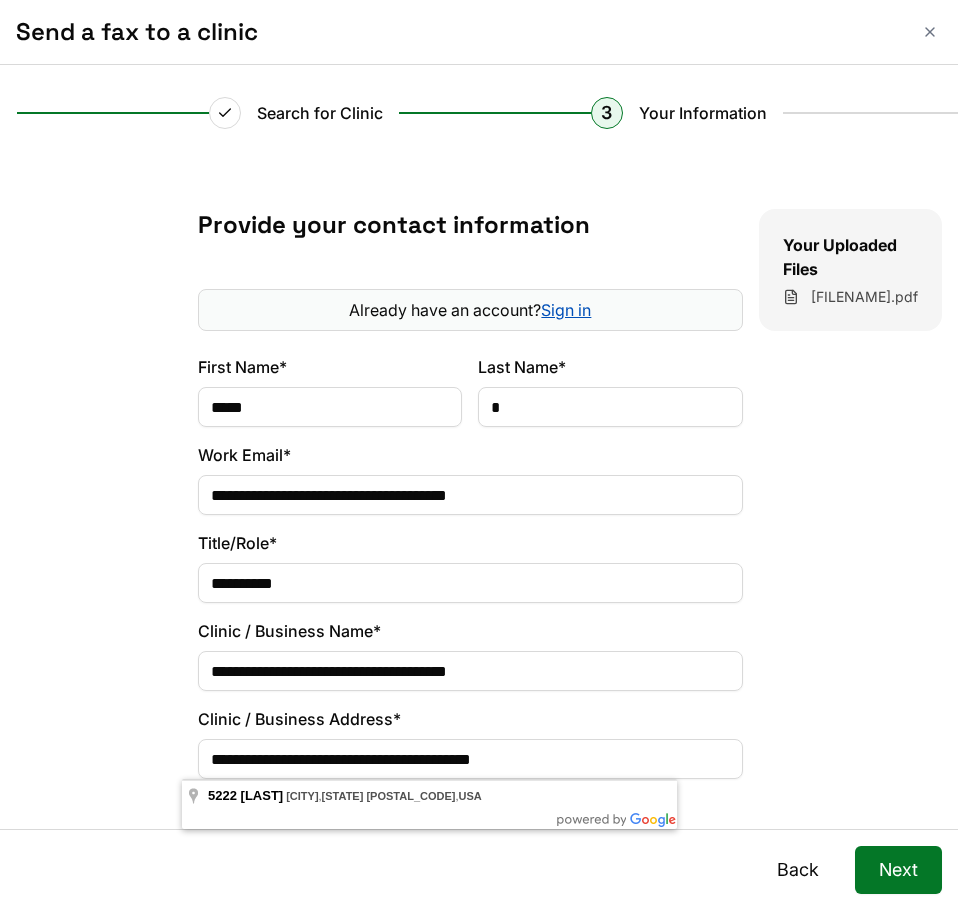 click on "**********" at bounding box center [470, 759] 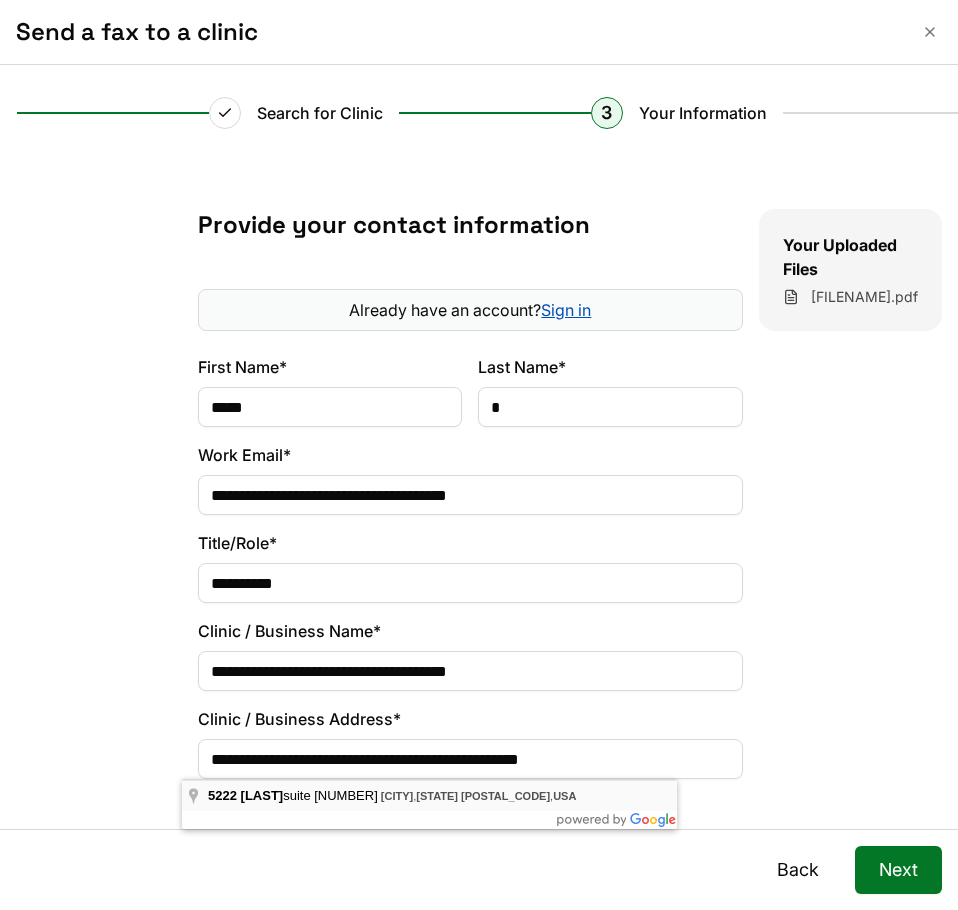 type on "**********" 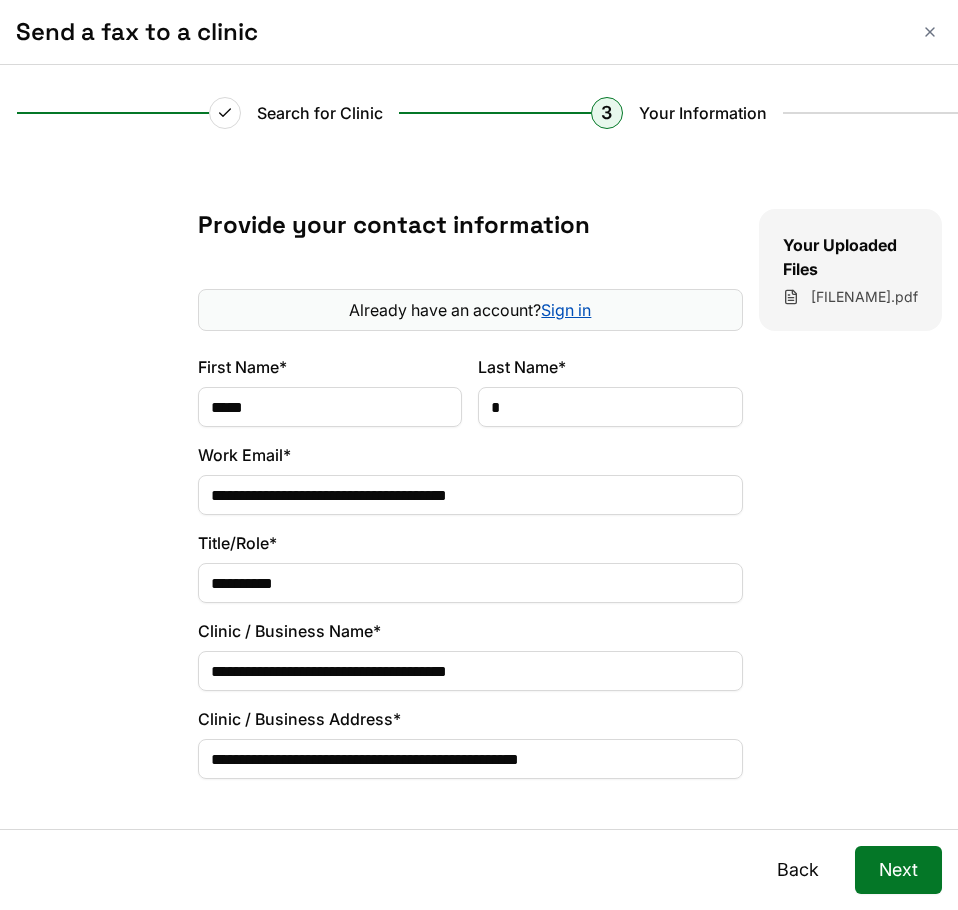 click on "Next" at bounding box center (898, 870) 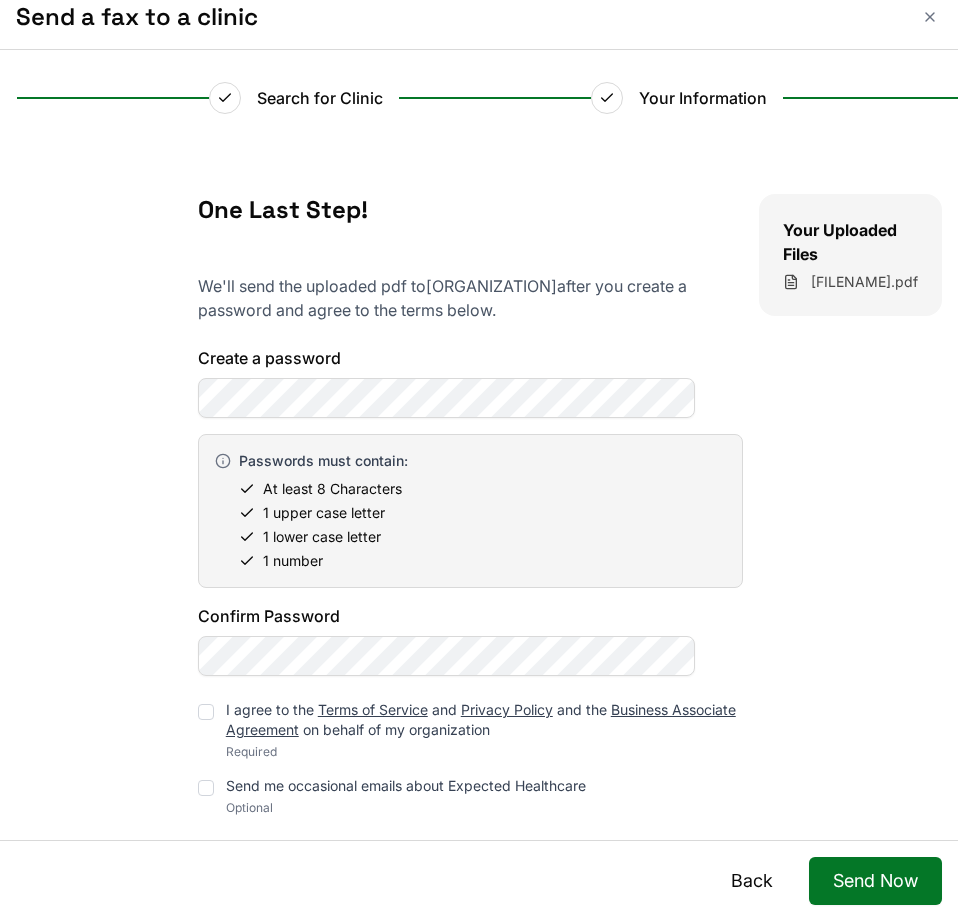 click at bounding box center (206, 712) 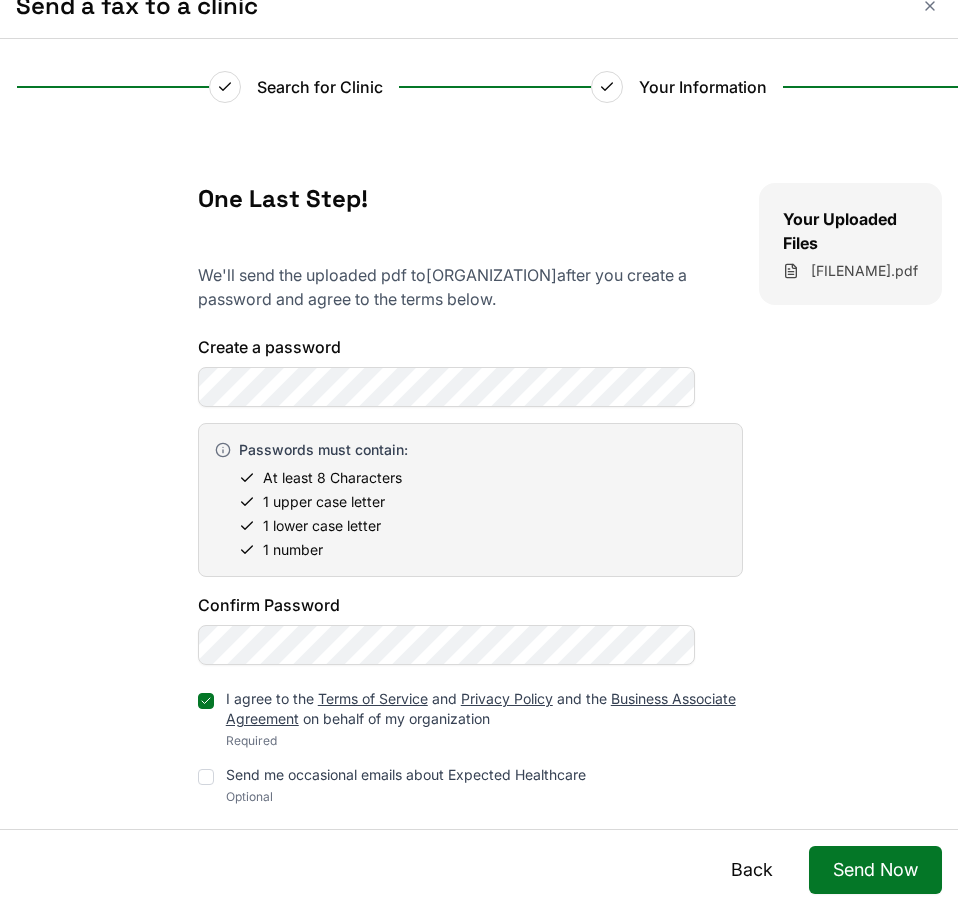 scroll, scrollTop: 41, scrollLeft: 0, axis: vertical 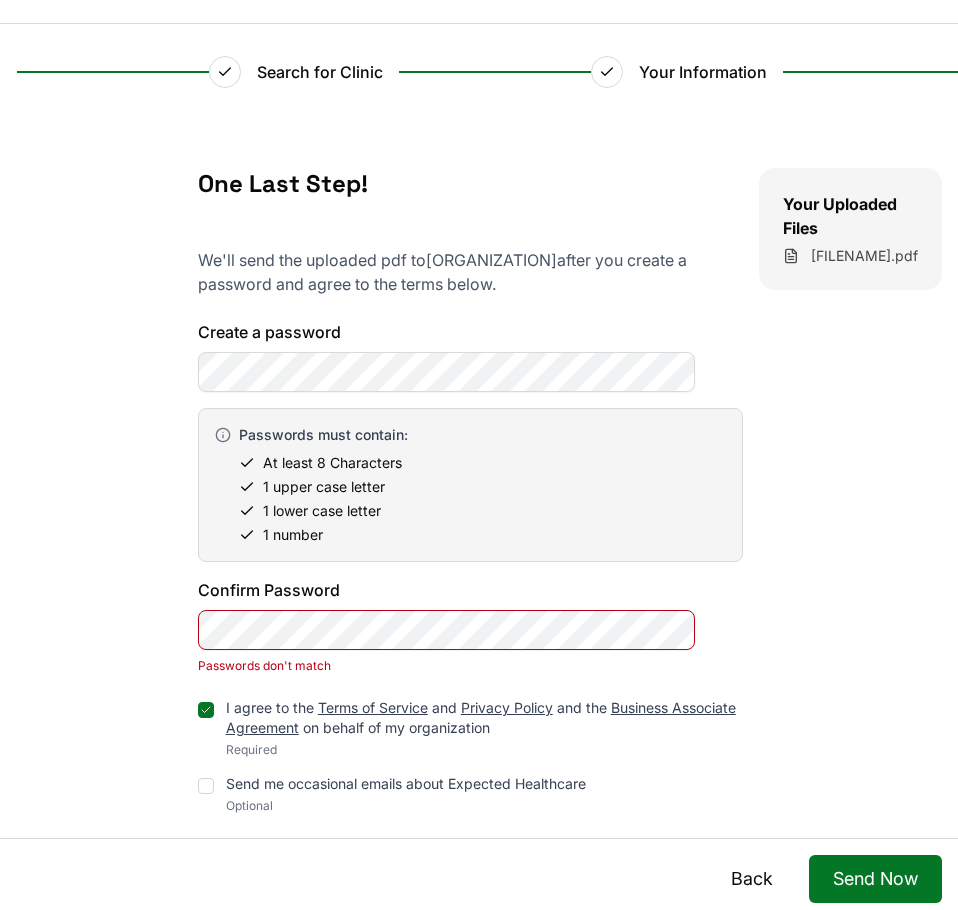 click on "One Last Step! We'll send the uploaded pdf to  Chiropractor/ Restoration Health Center  after you create a password and agree to the terms below. Create a password Passwords must contain: At least 8 Characters 1 upper case letter 1 lower case letter 1 number Confirm Password Passwords don't match I agree to the   Terms of Service   and   Privacy Policy   and the   Business Associate Agreement   on behalf of my organization Required Send me occasional emails about Expected Healthcare Optional Your Uploaded Files 20250722111315913.pdf" at bounding box center [479, 491] 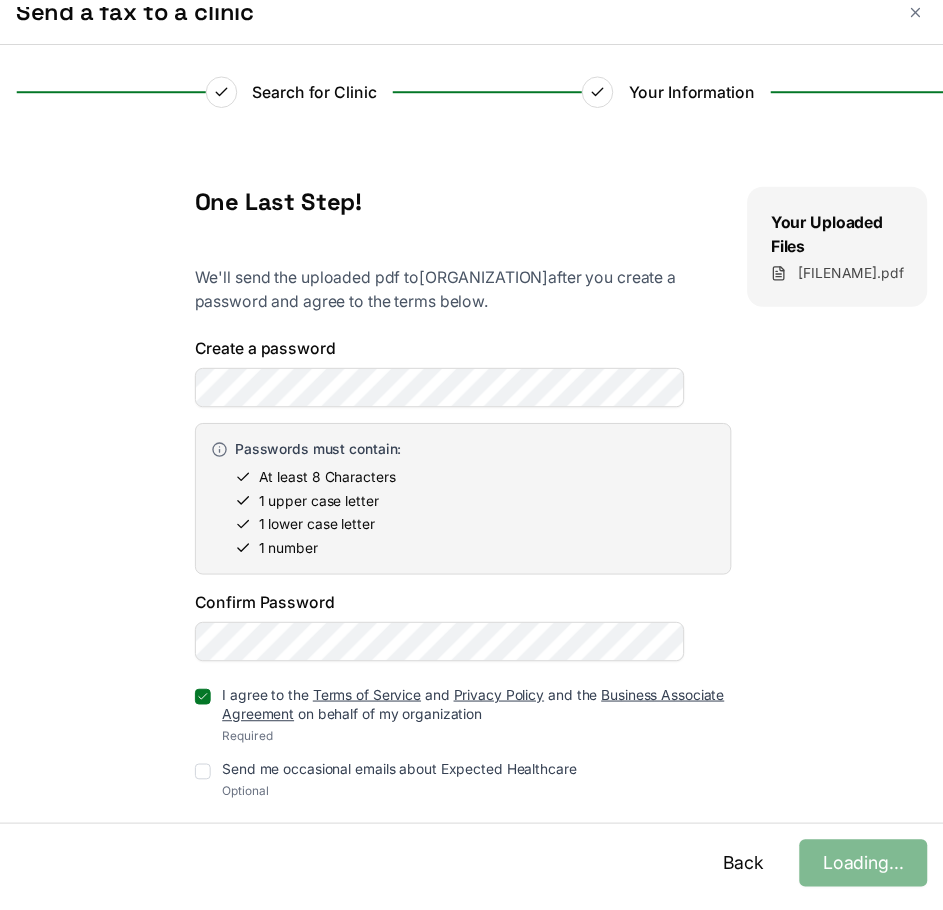 scroll, scrollTop: 0, scrollLeft: 0, axis: both 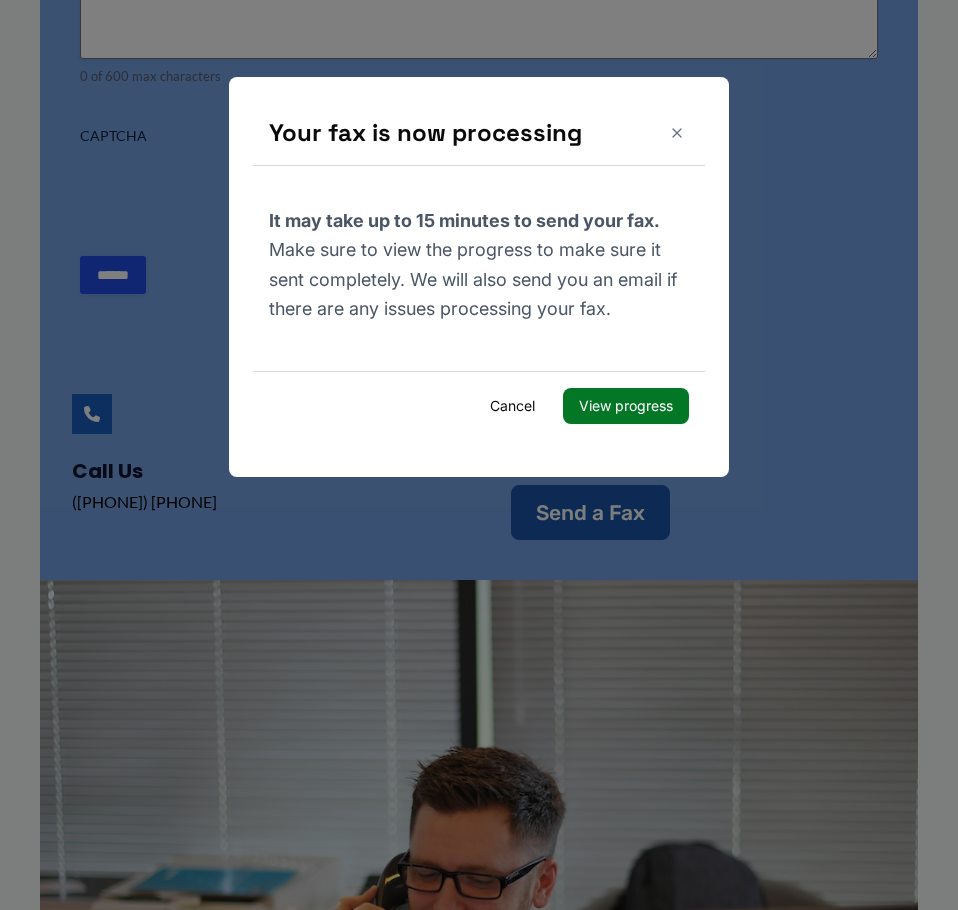 click 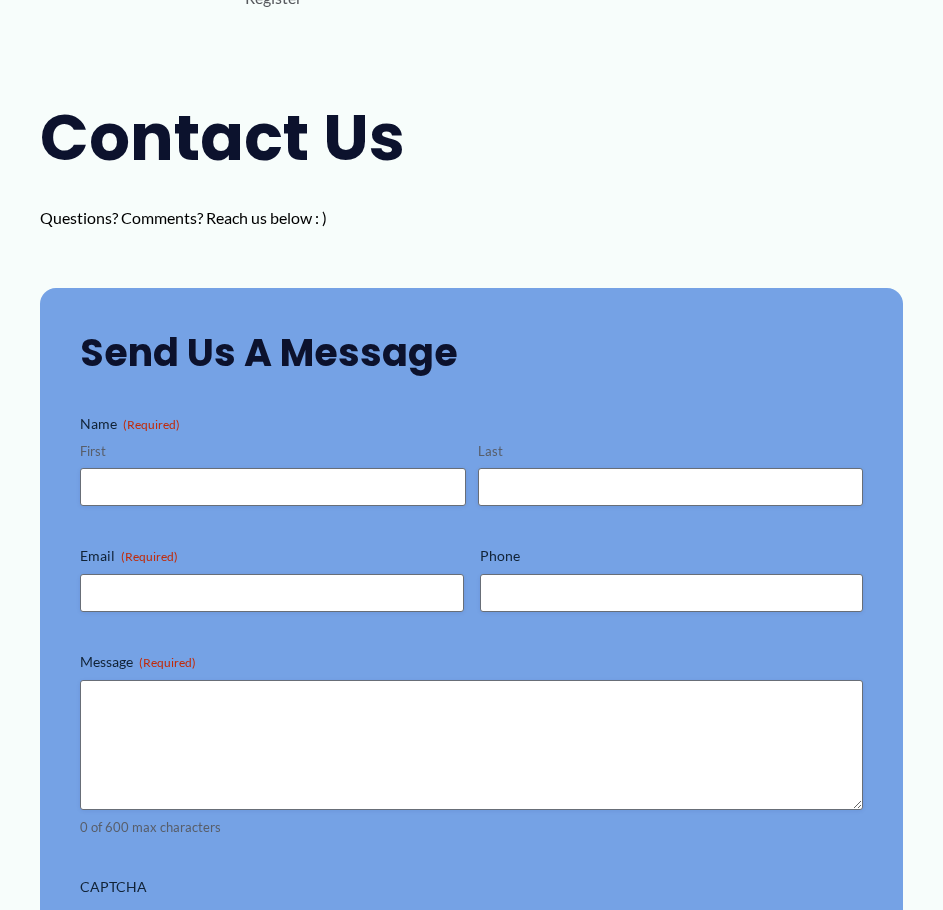 scroll, scrollTop: 0, scrollLeft: 0, axis: both 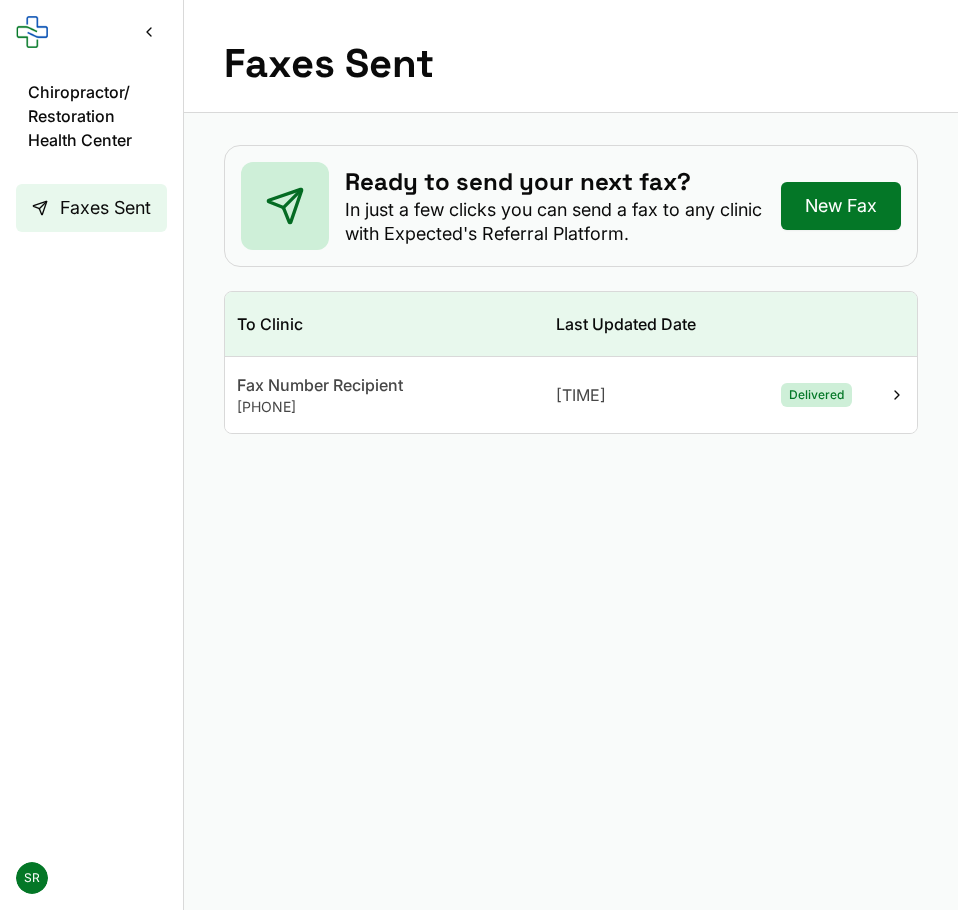 click on "Delivered" at bounding box center [816, 395] 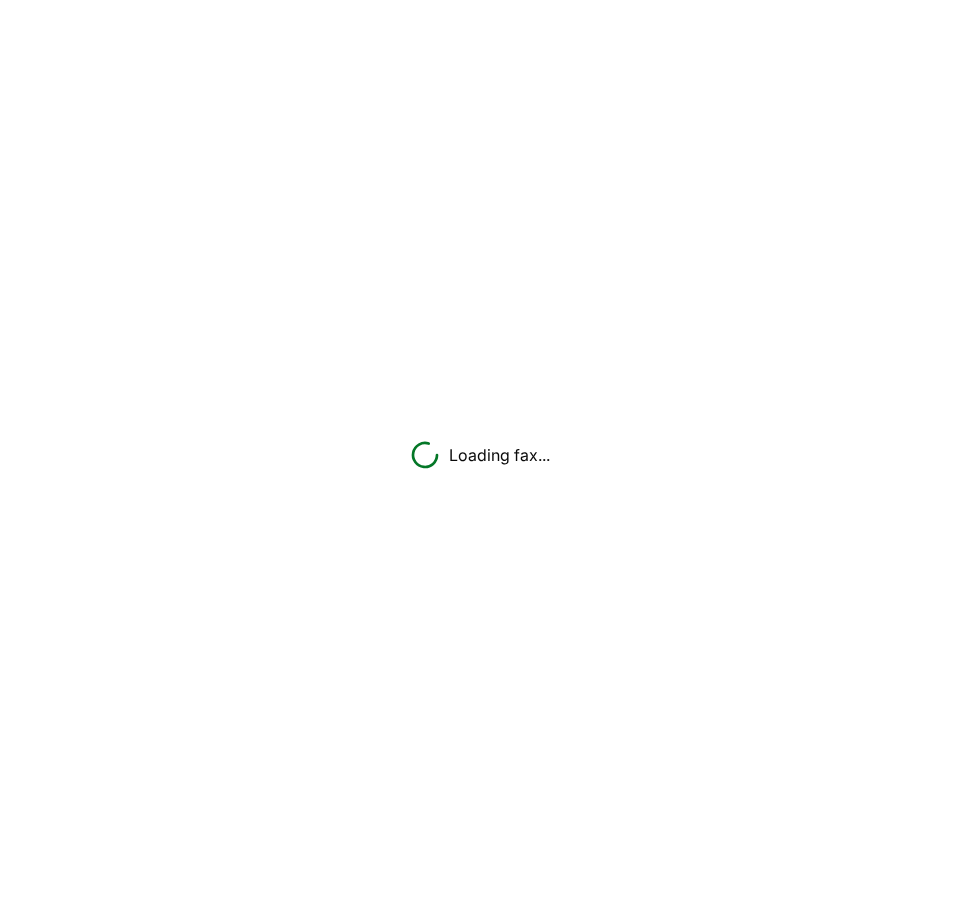 scroll, scrollTop: 0, scrollLeft: 0, axis: both 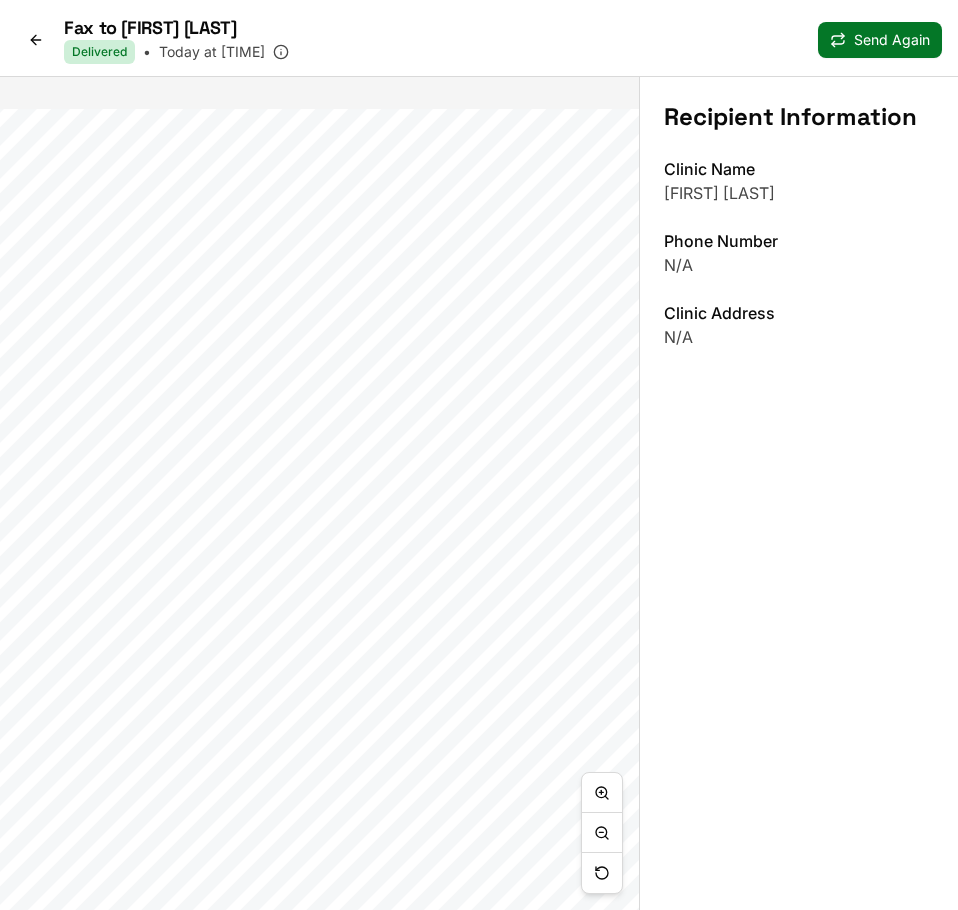 click 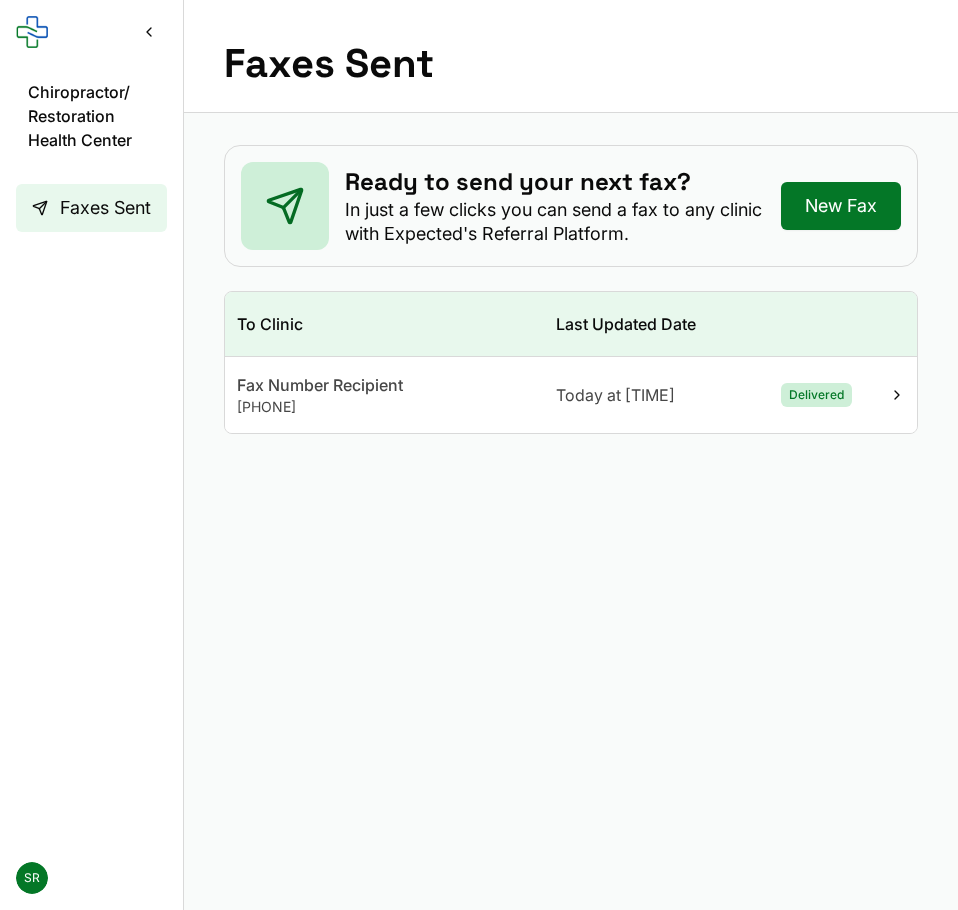 click on "Faxes Sent" at bounding box center (571, 56) 